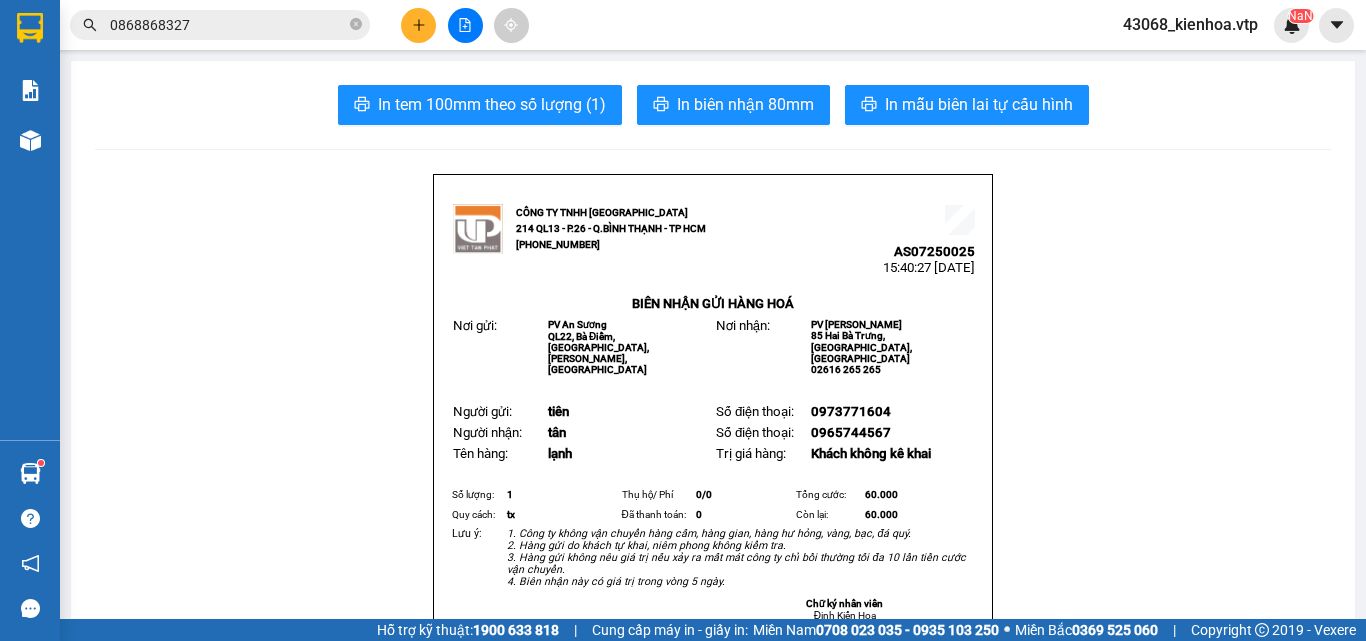 scroll, scrollTop: 0, scrollLeft: 0, axis: both 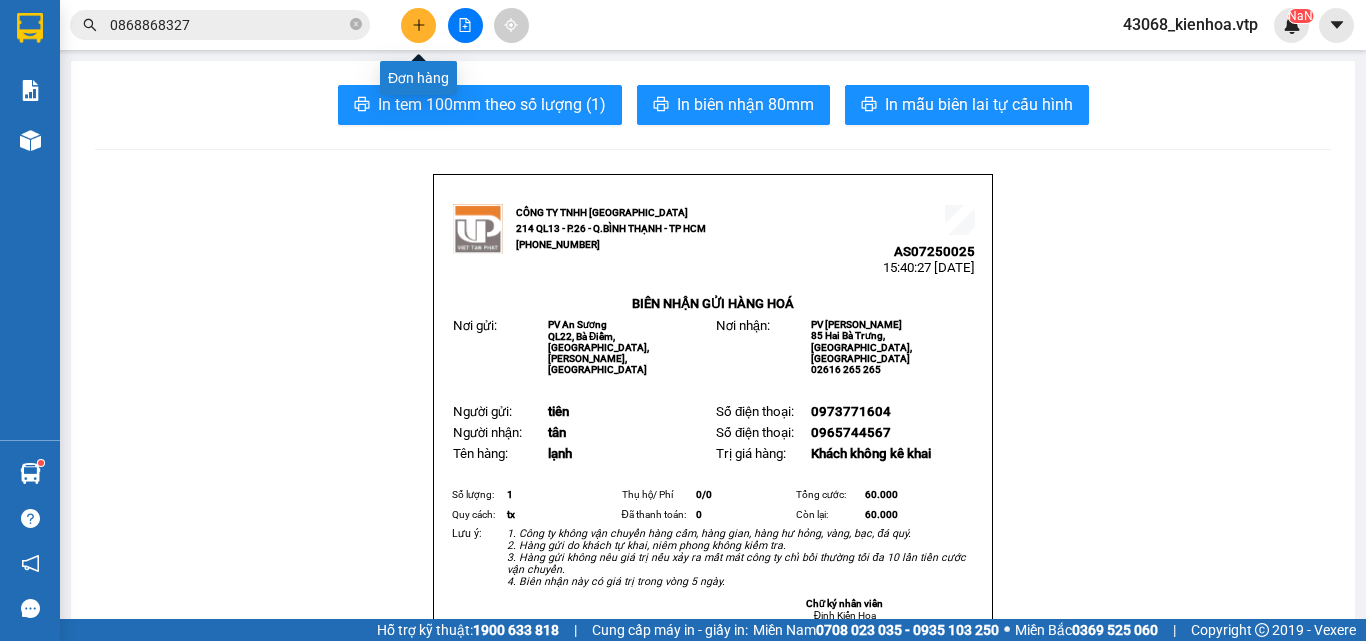 click 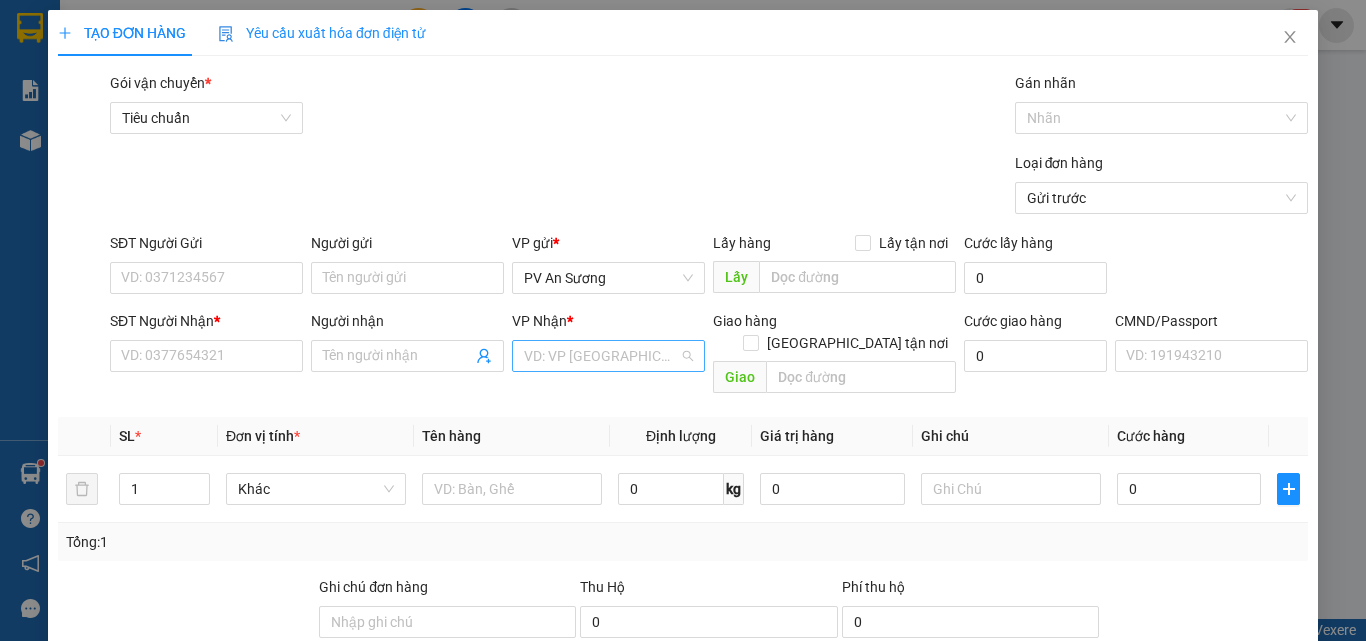 click at bounding box center [601, 356] 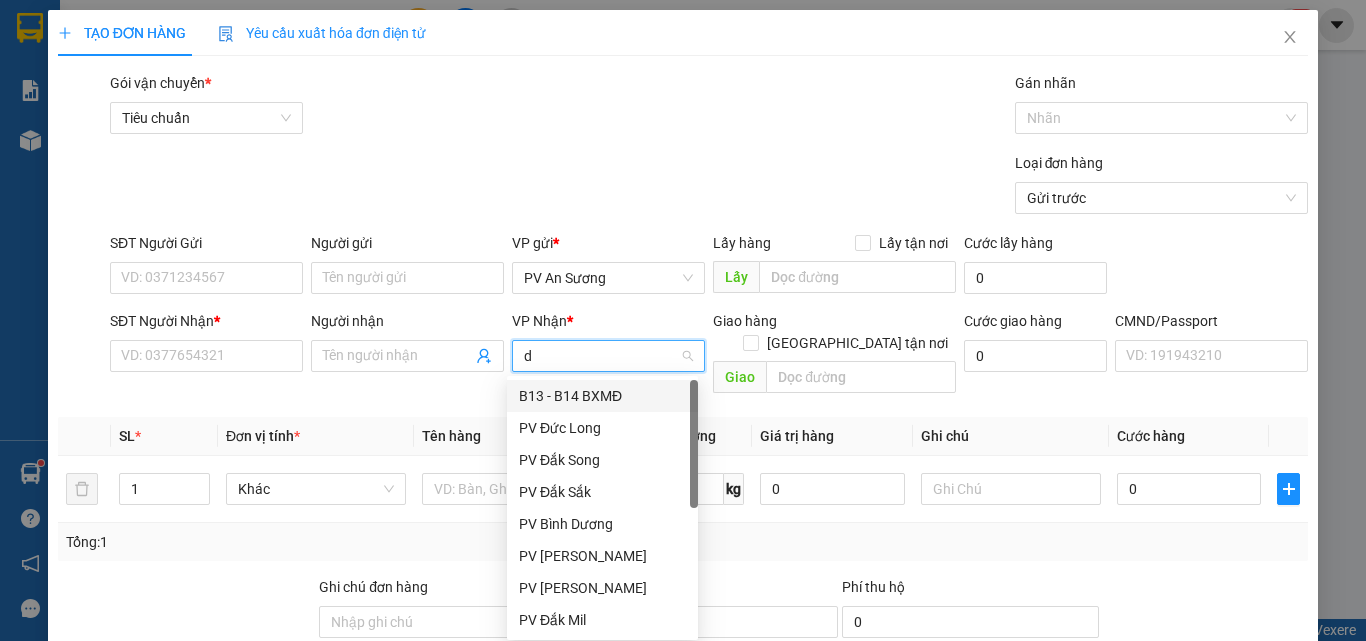type on "dm" 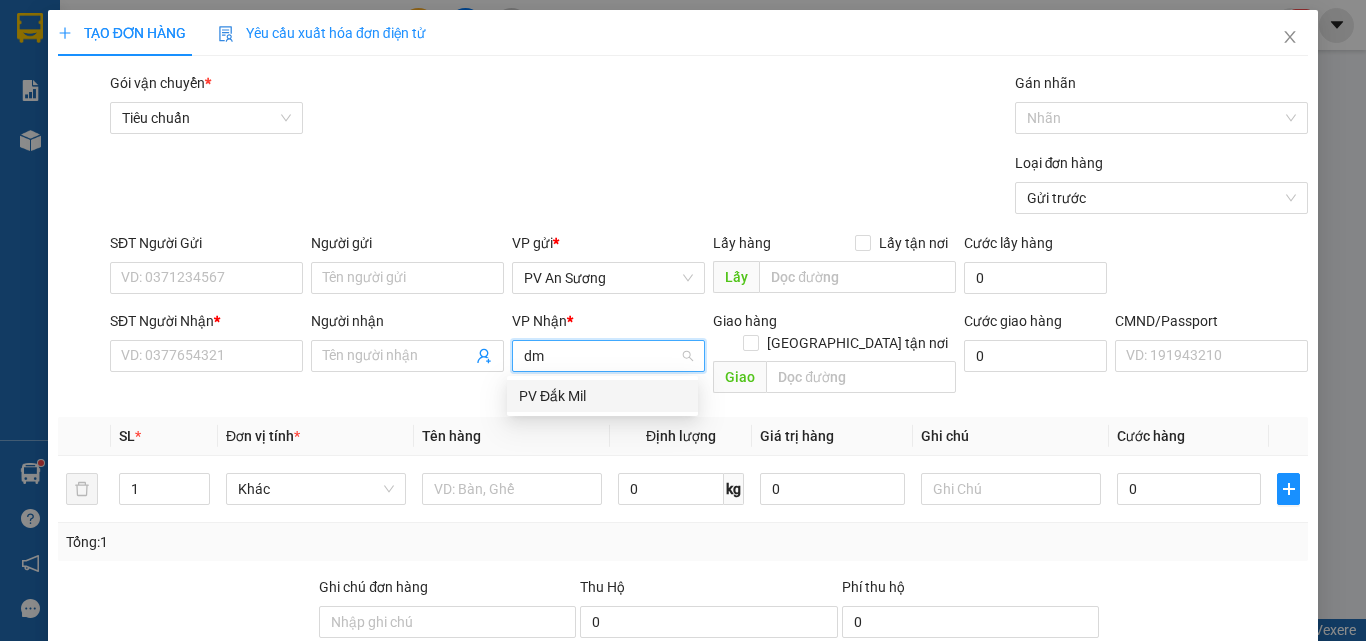 click on "PV Đắk Mil" at bounding box center (602, 396) 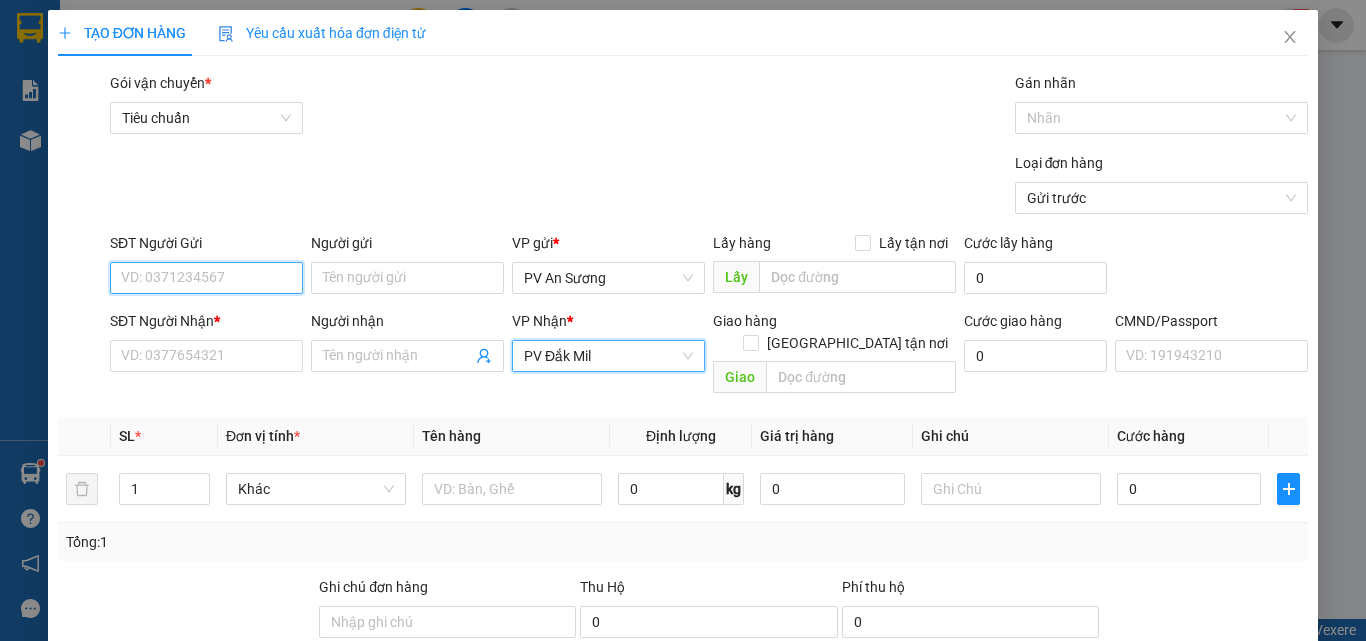 click on "SĐT Người Gửi" at bounding box center (206, 278) 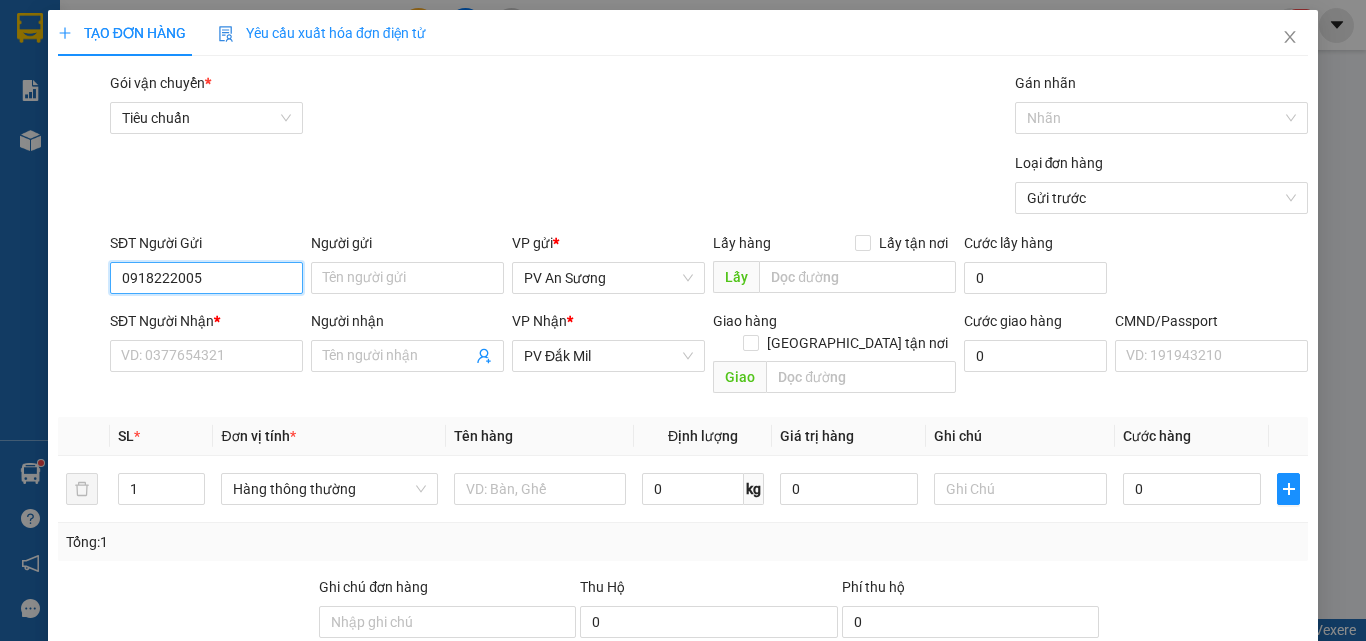 type on "0918222005" 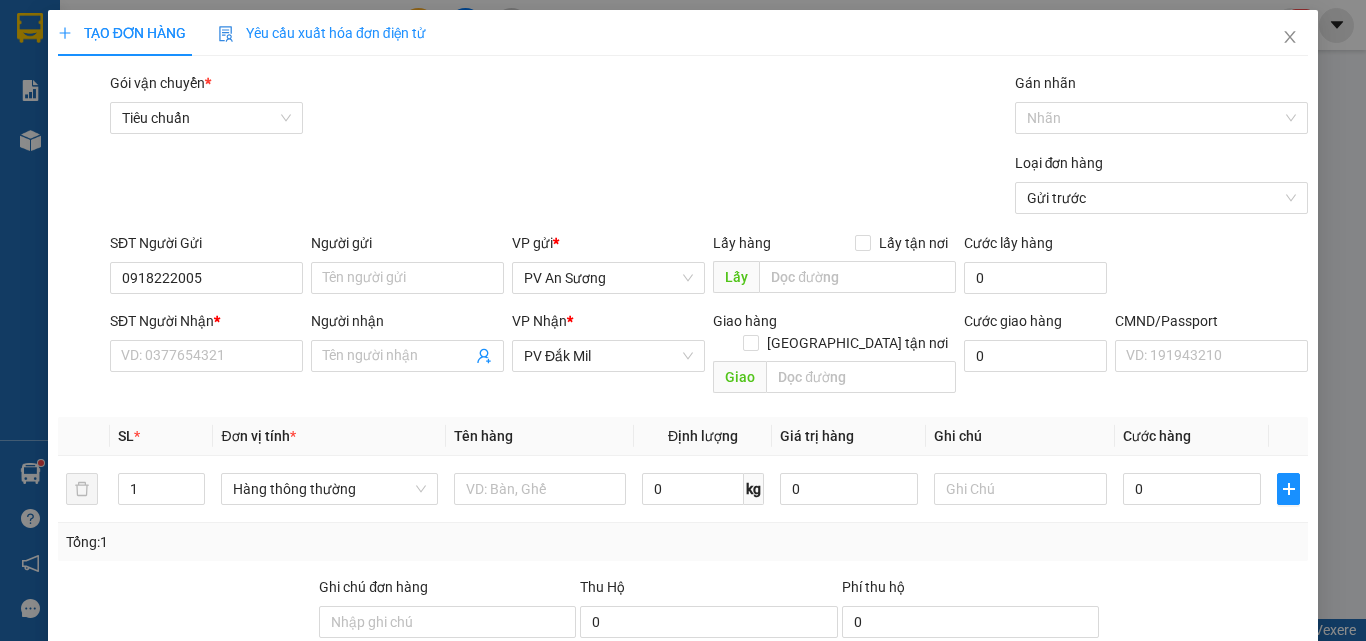 click on "SĐT Người Nhận  * VD: 0377654321" at bounding box center (206, 345) 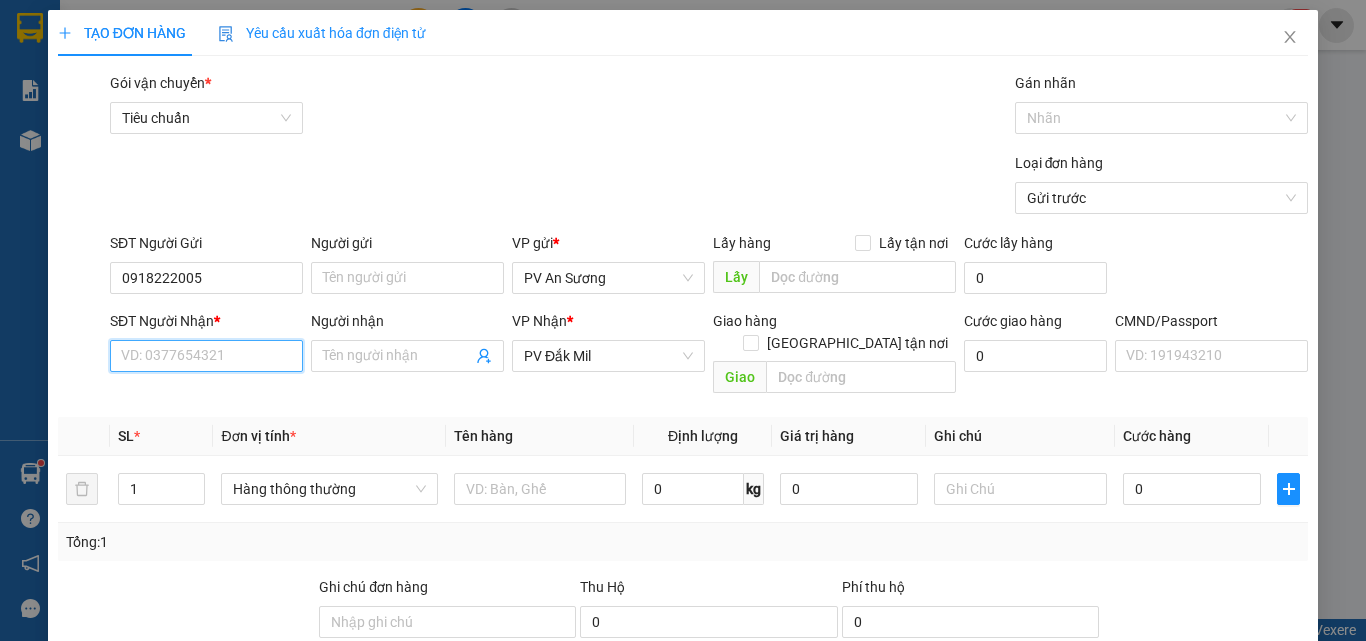 click on "SĐT Người Nhận  *" at bounding box center [206, 356] 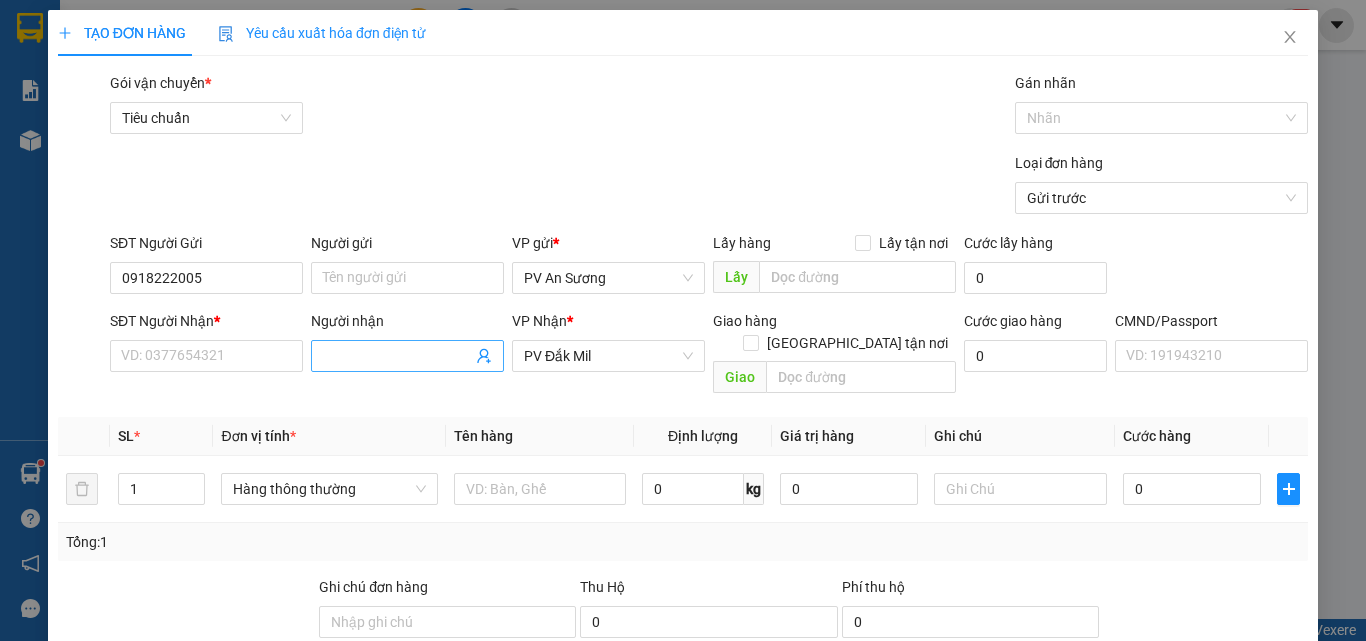 click on "Người nhận" at bounding box center [397, 356] 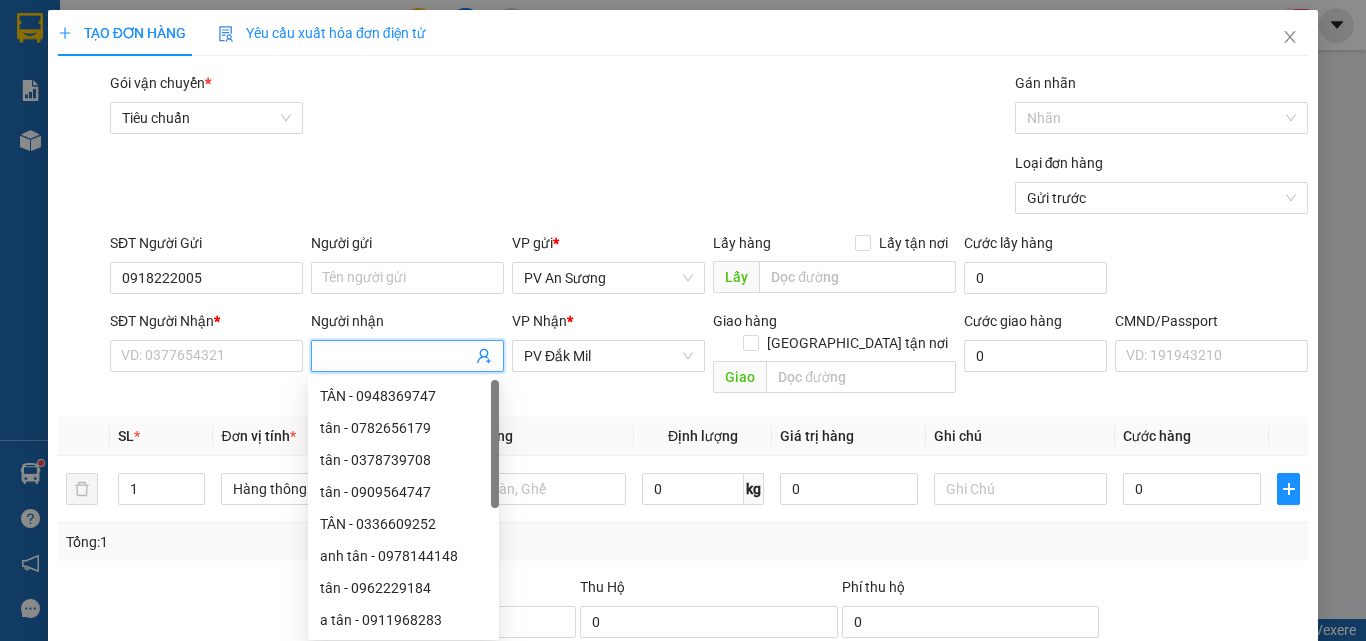 type on "d" 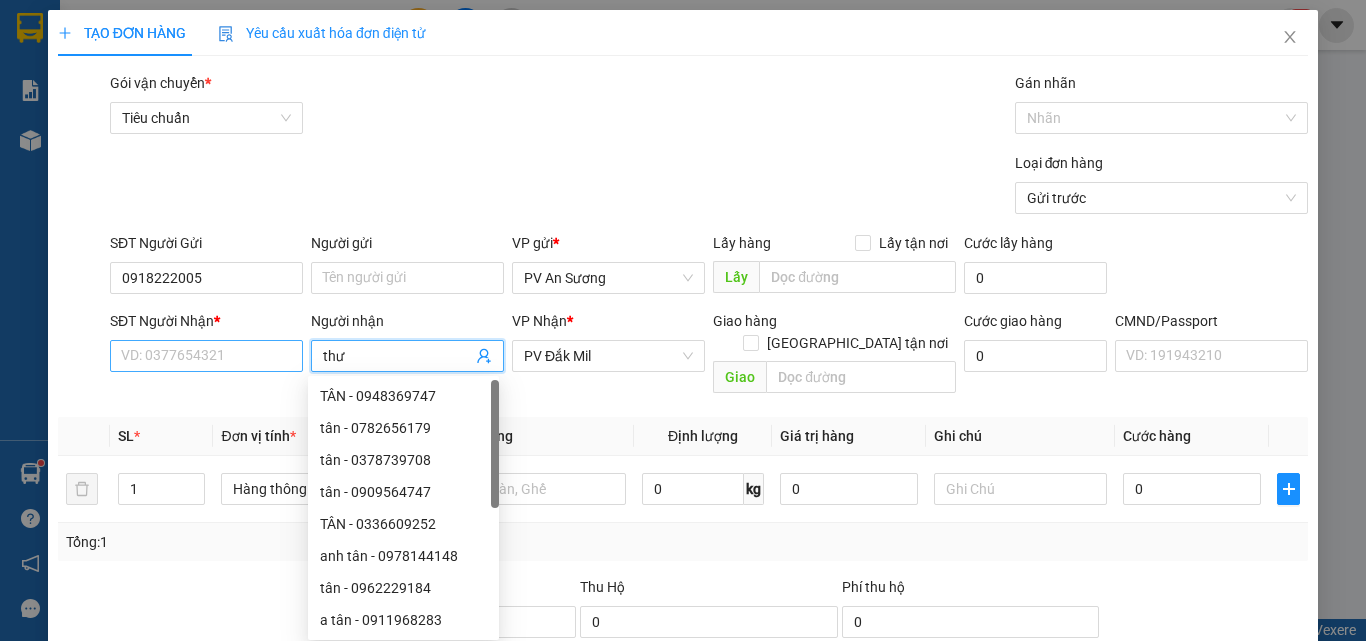 type on "thư" 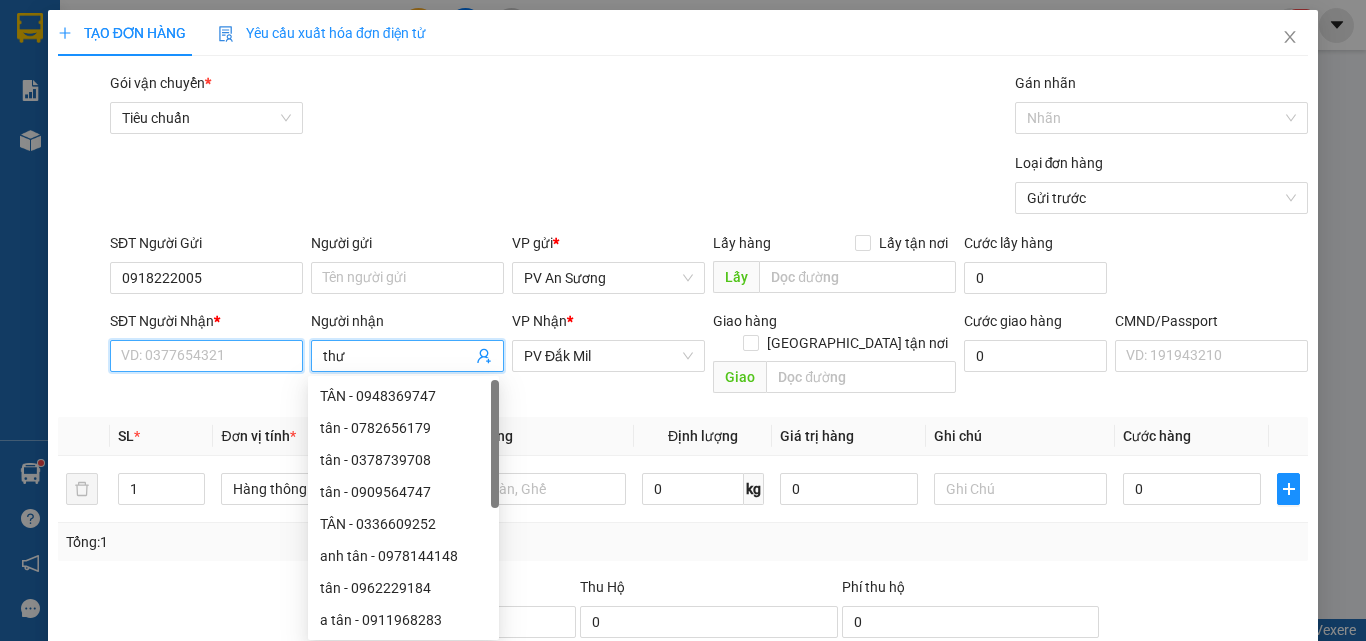 click on "SĐT Người Nhận  *" at bounding box center [206, 356] 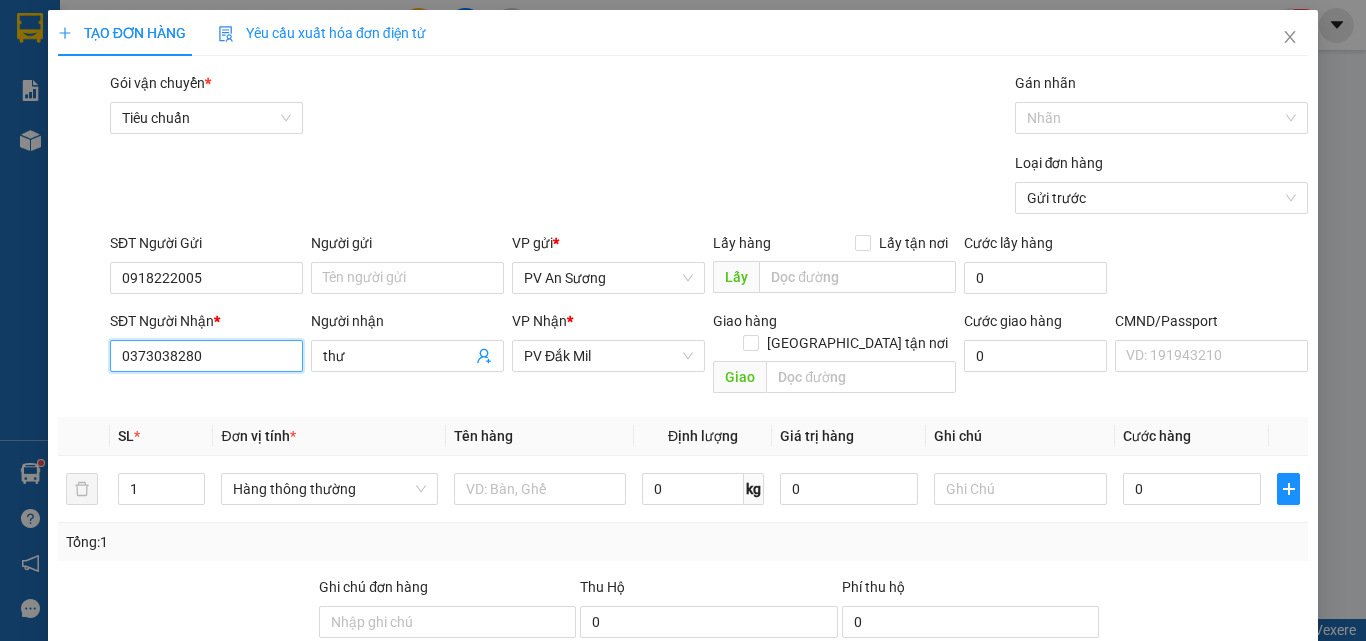 type on "0373038280" 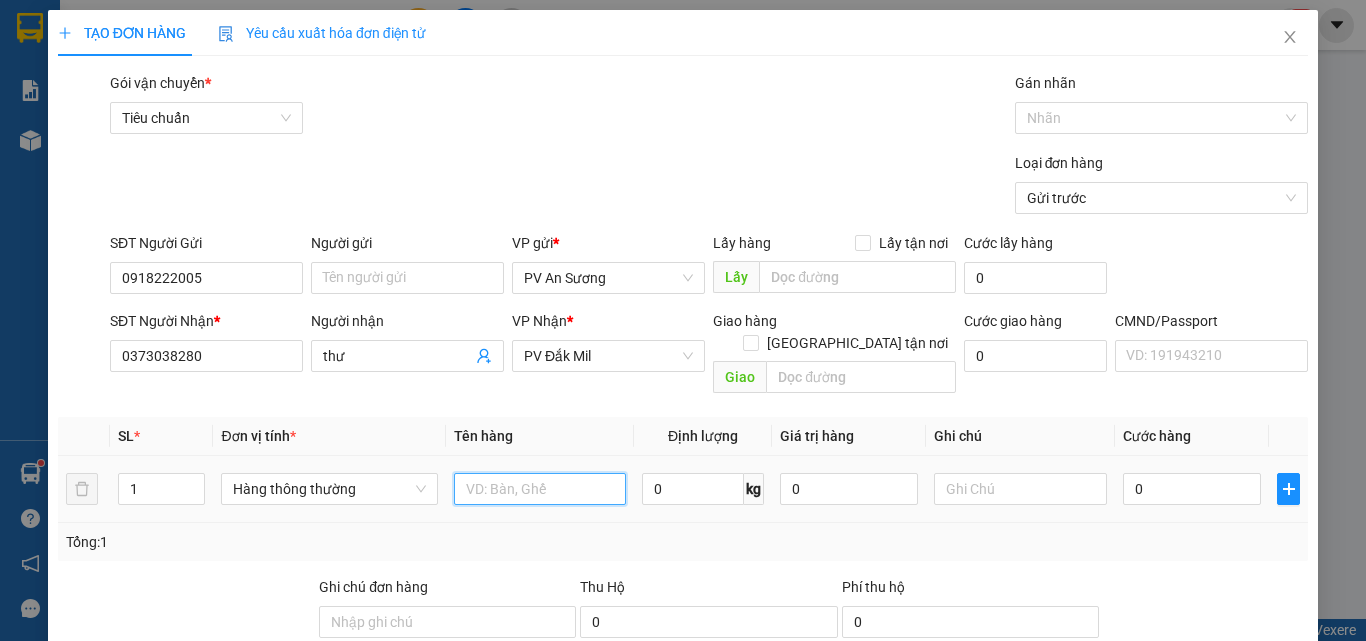 click at bounding box center [540, 489] 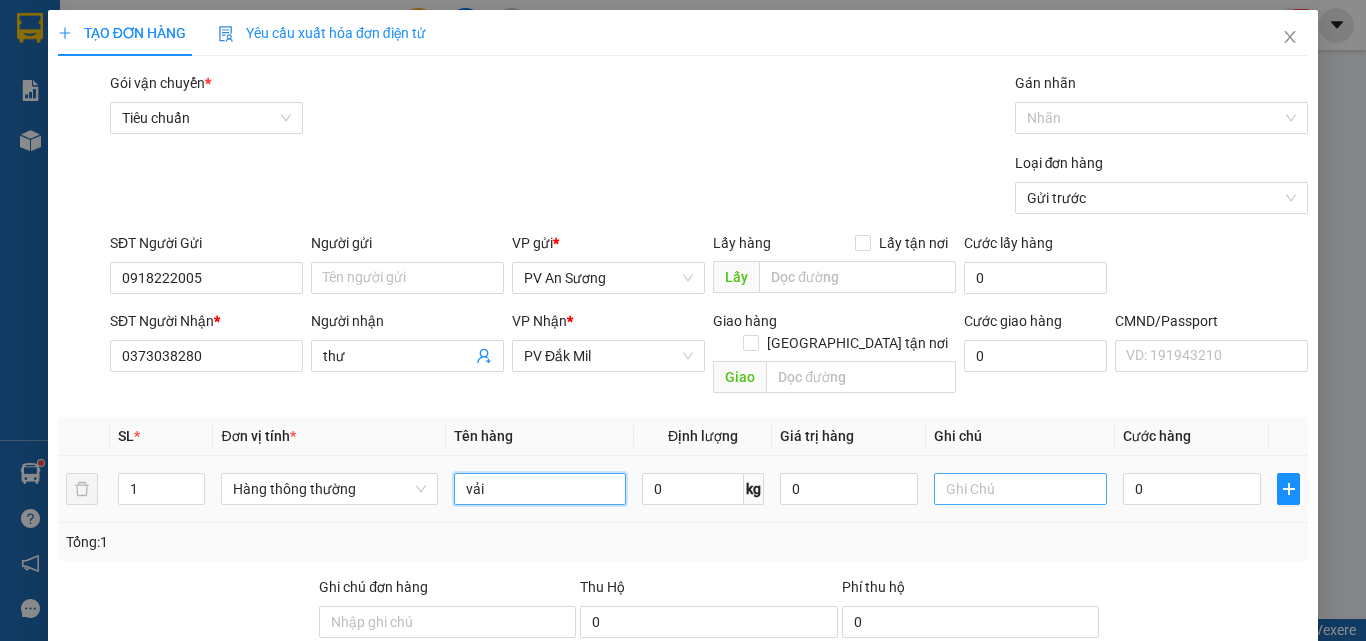 type on "vải" 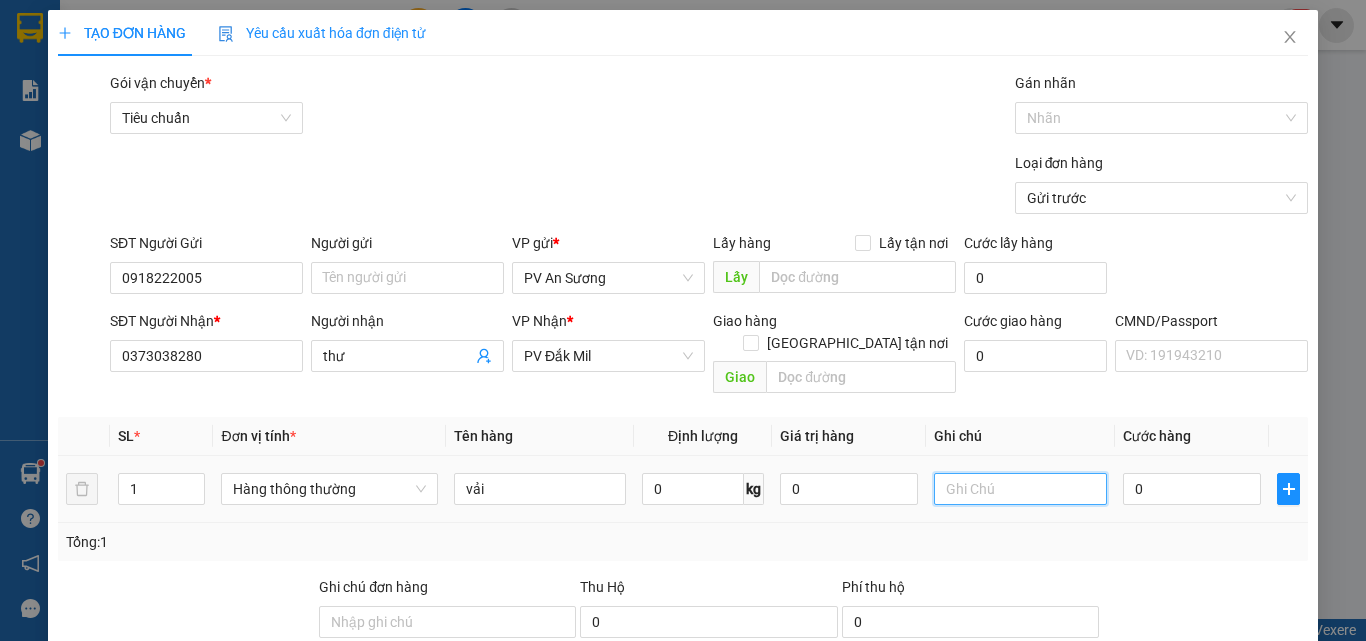 click at bounding box center [1020, 489] 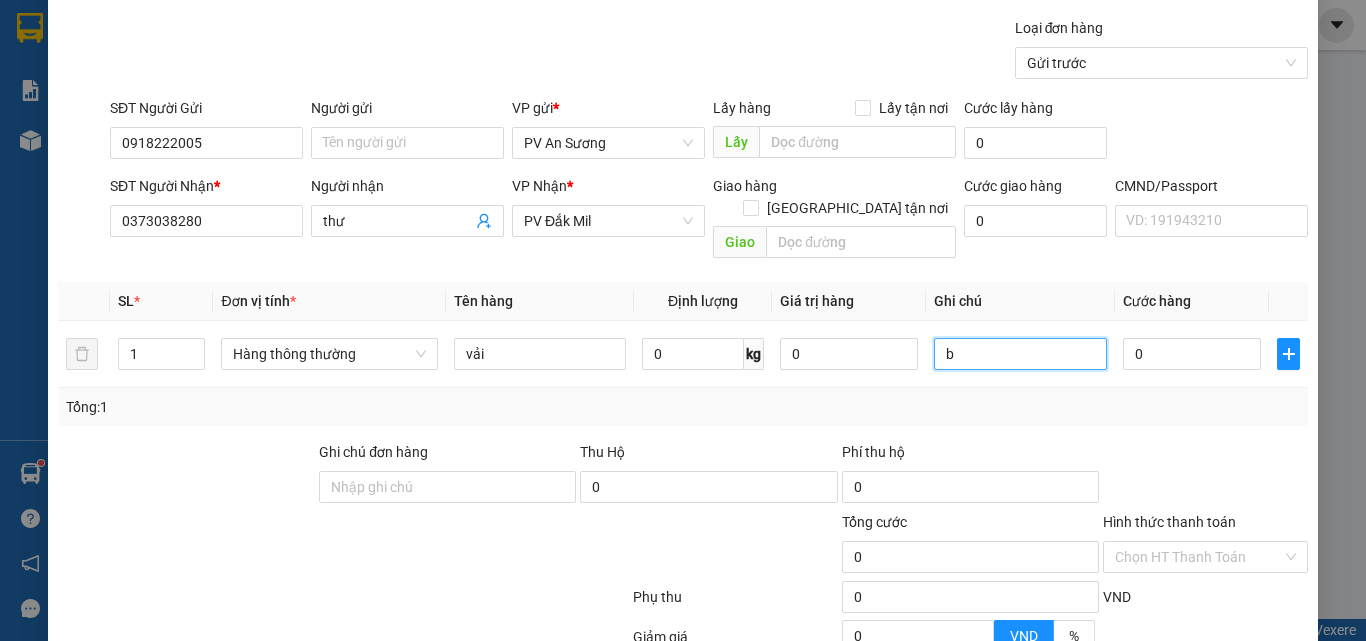 scroll, scrollTop: 200, scrollLeft: 0, axis: vertical 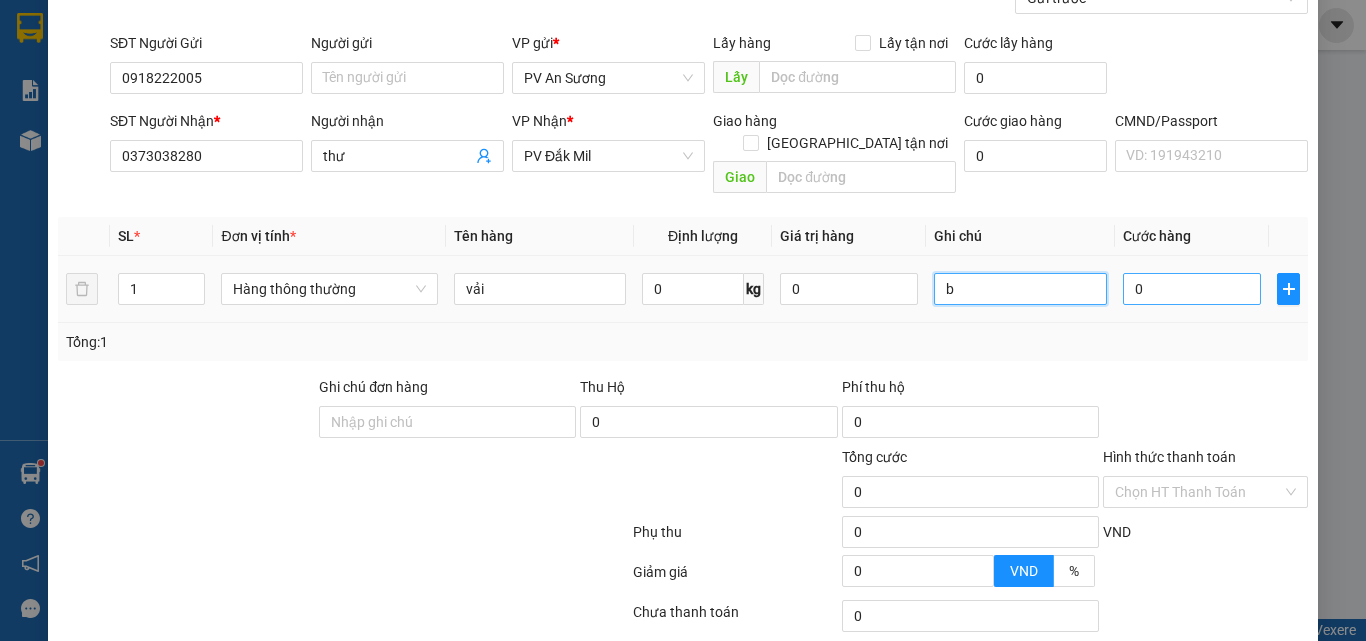 type on "b" 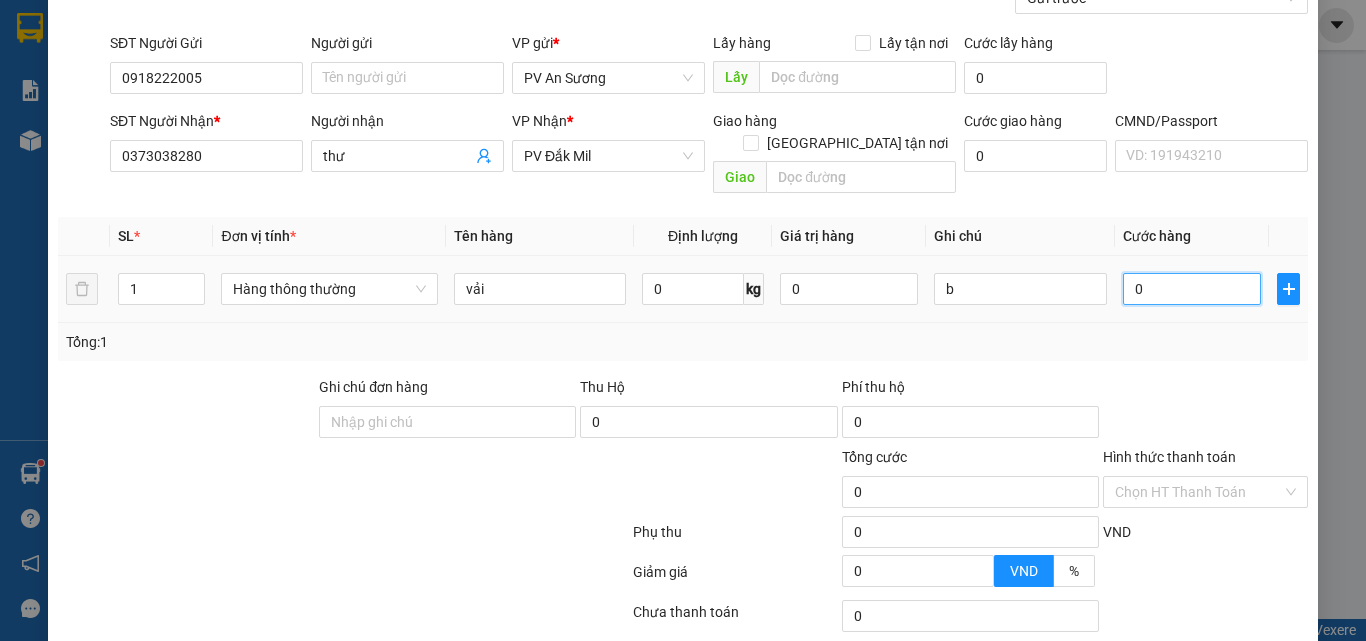 click on "0" at bounding box center (1192, 289) 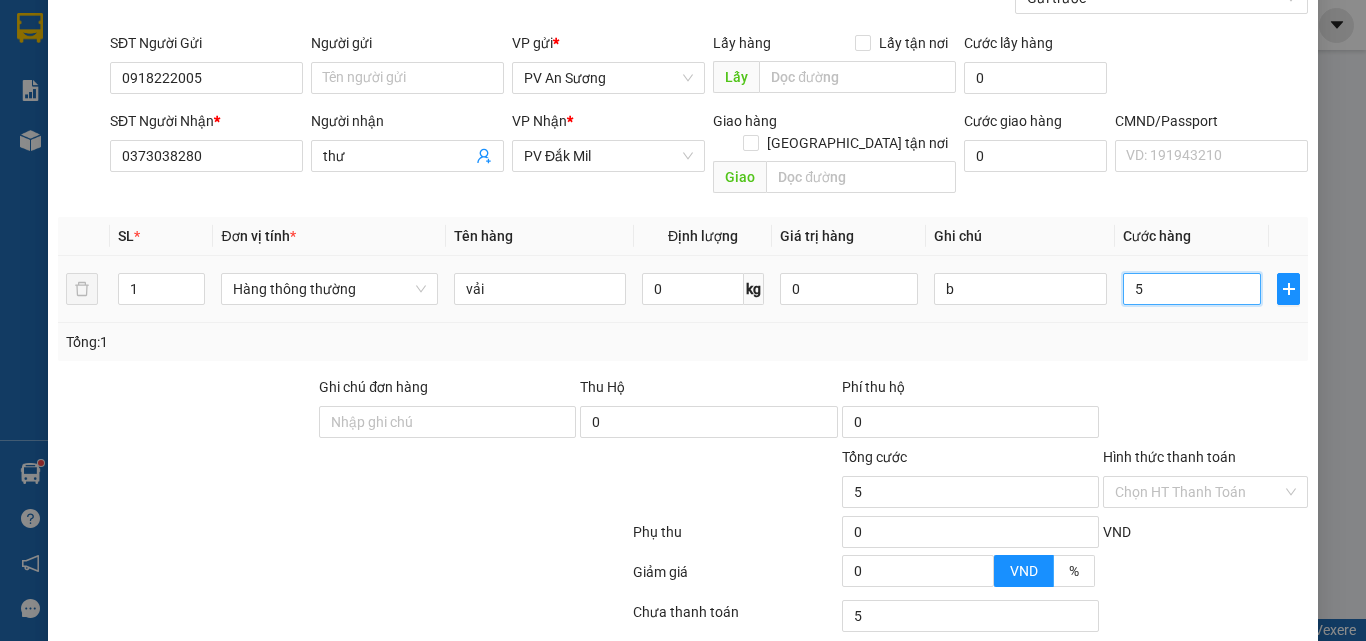 type on "50" 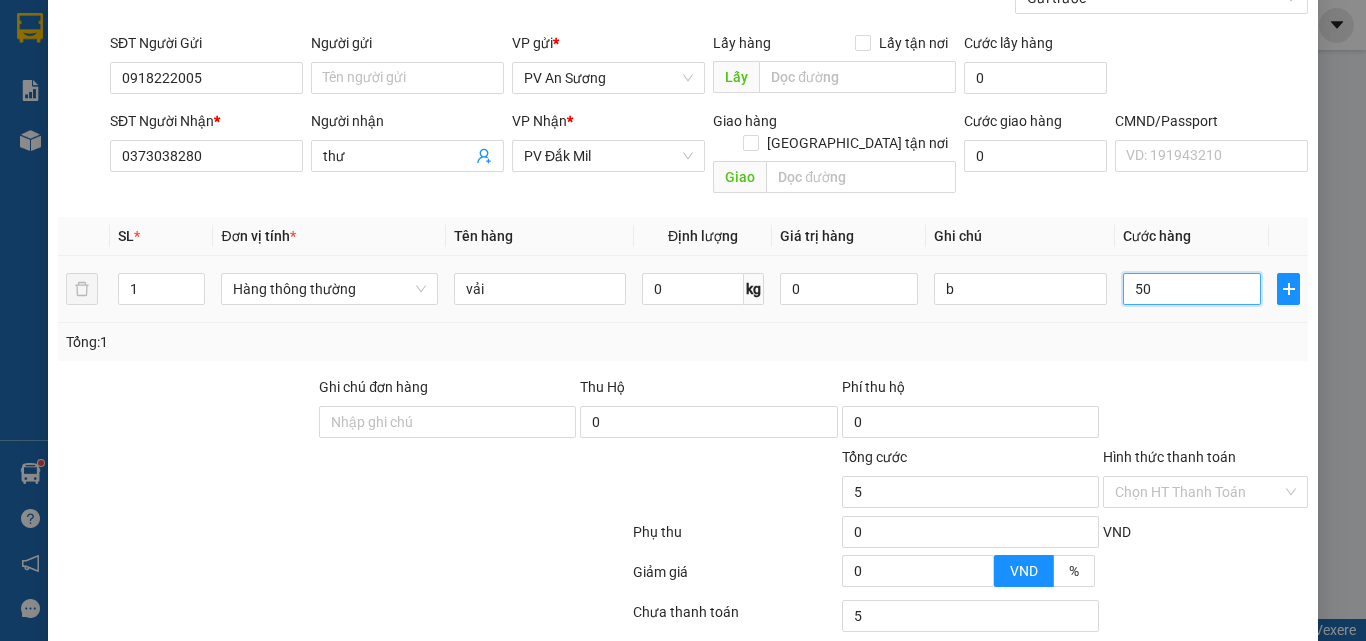 type on "50" 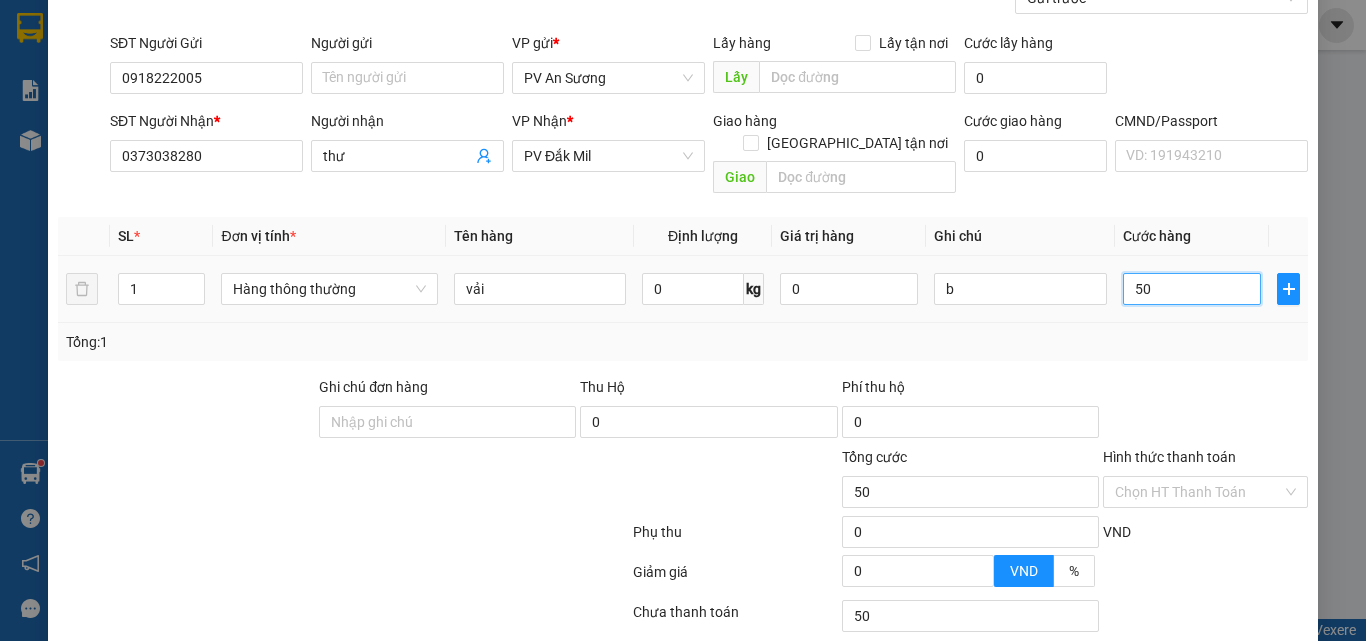 type on "500" 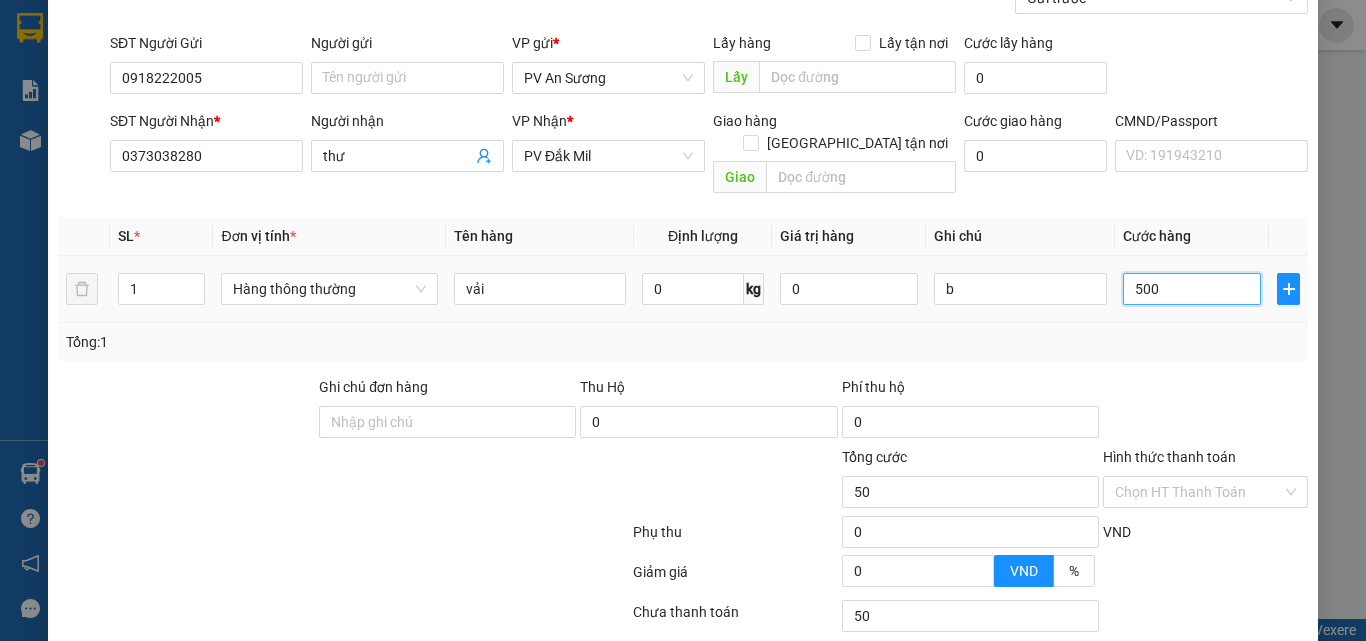 type on "500" 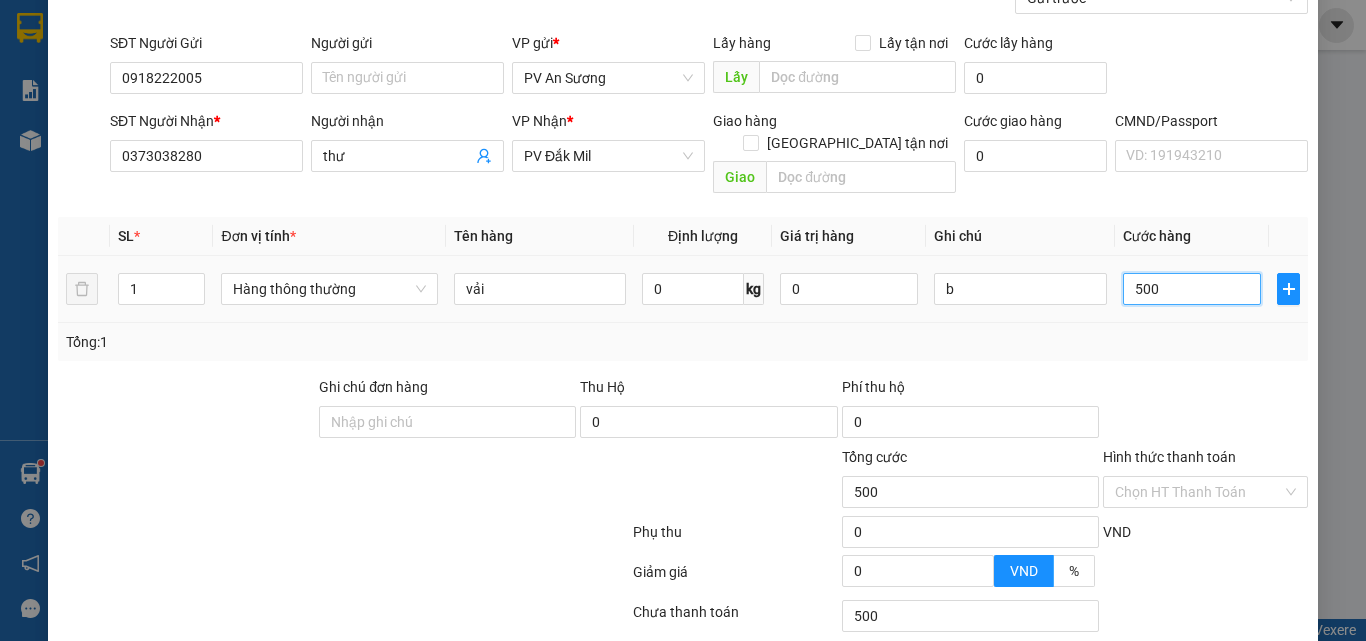 type on "5.000" 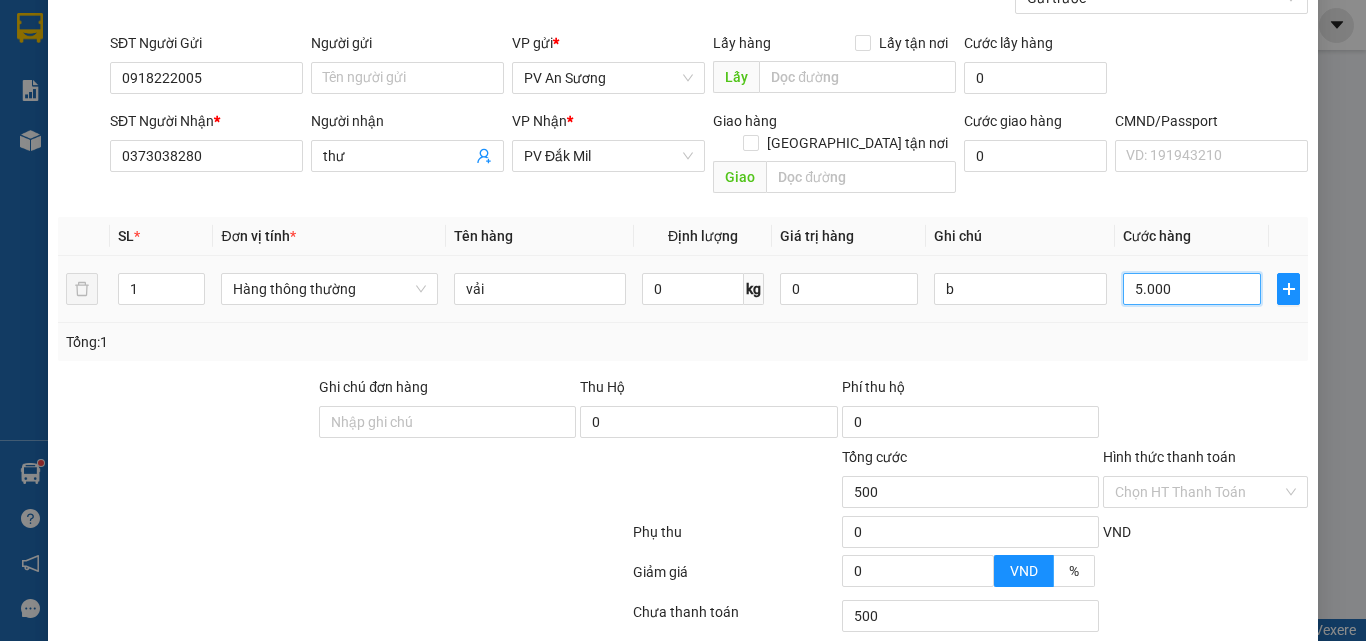 type on "5.000" 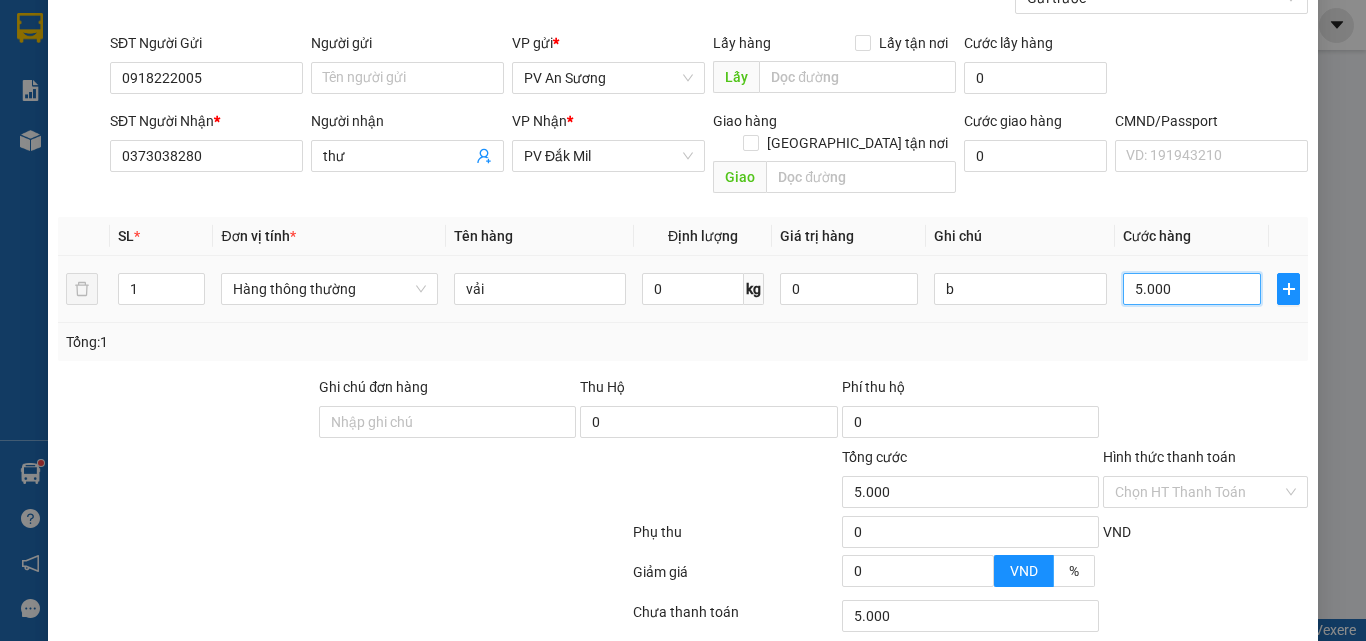 type on "50.000" 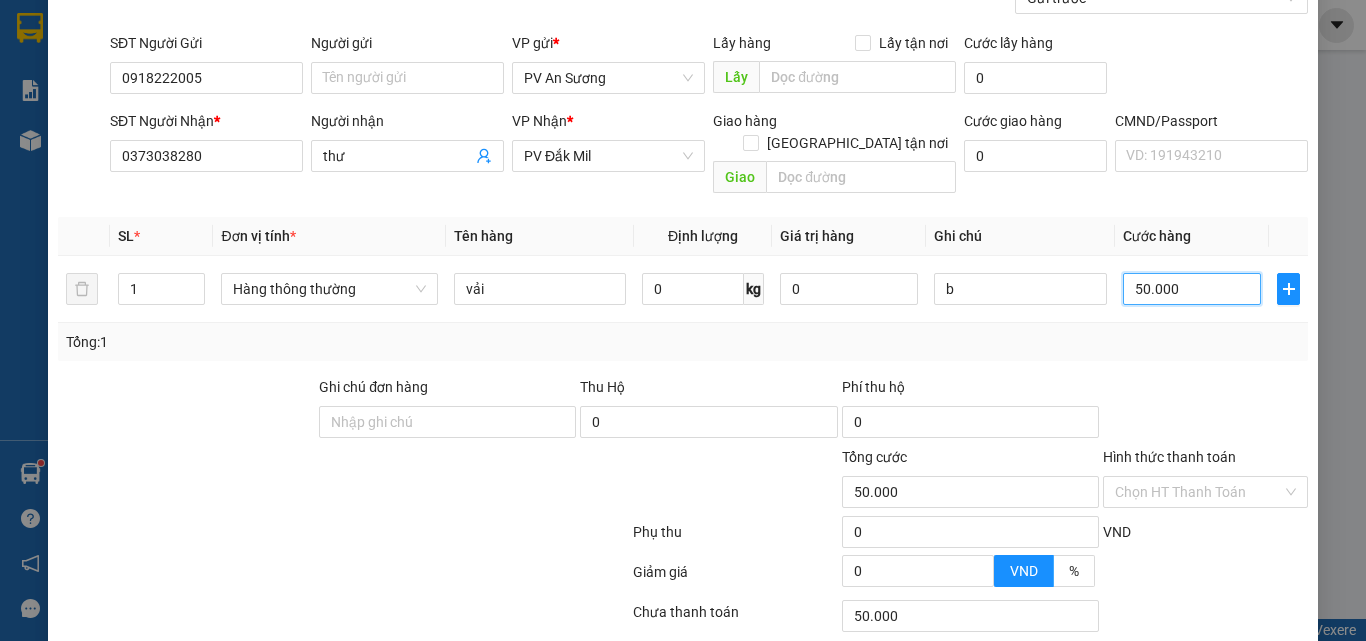 scroll, scrollTop: 321, scrollLeft: 0, axis: vertical 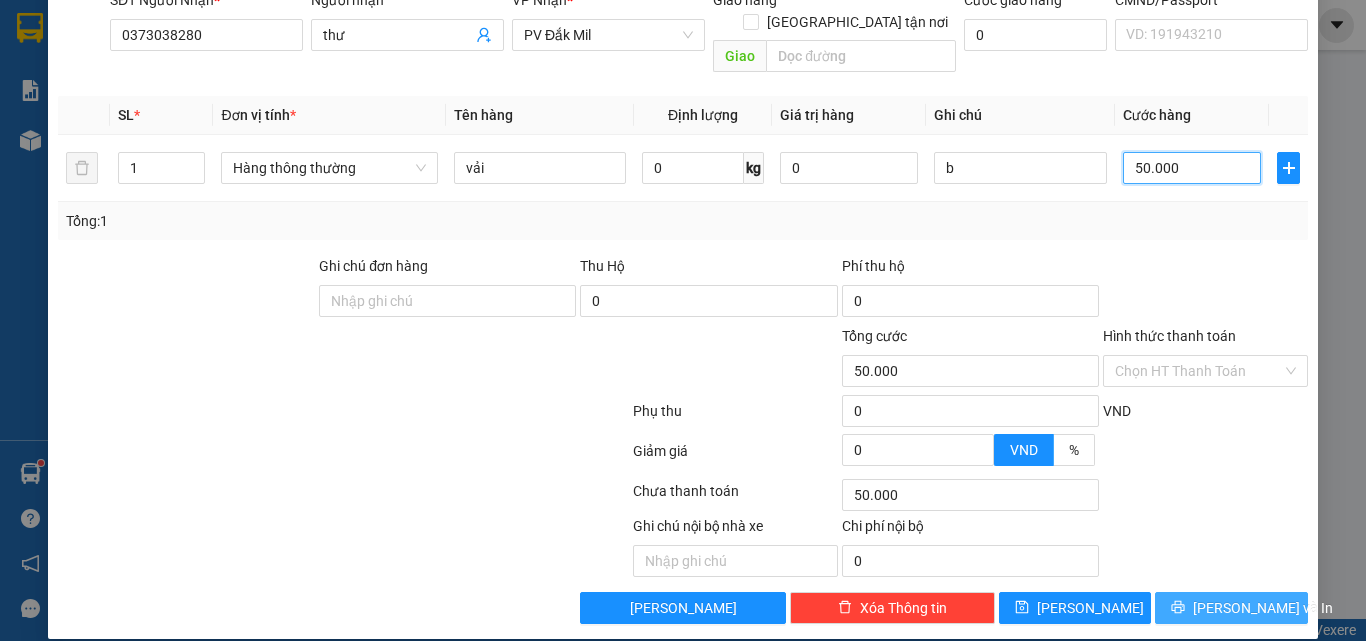 type on "50.000" 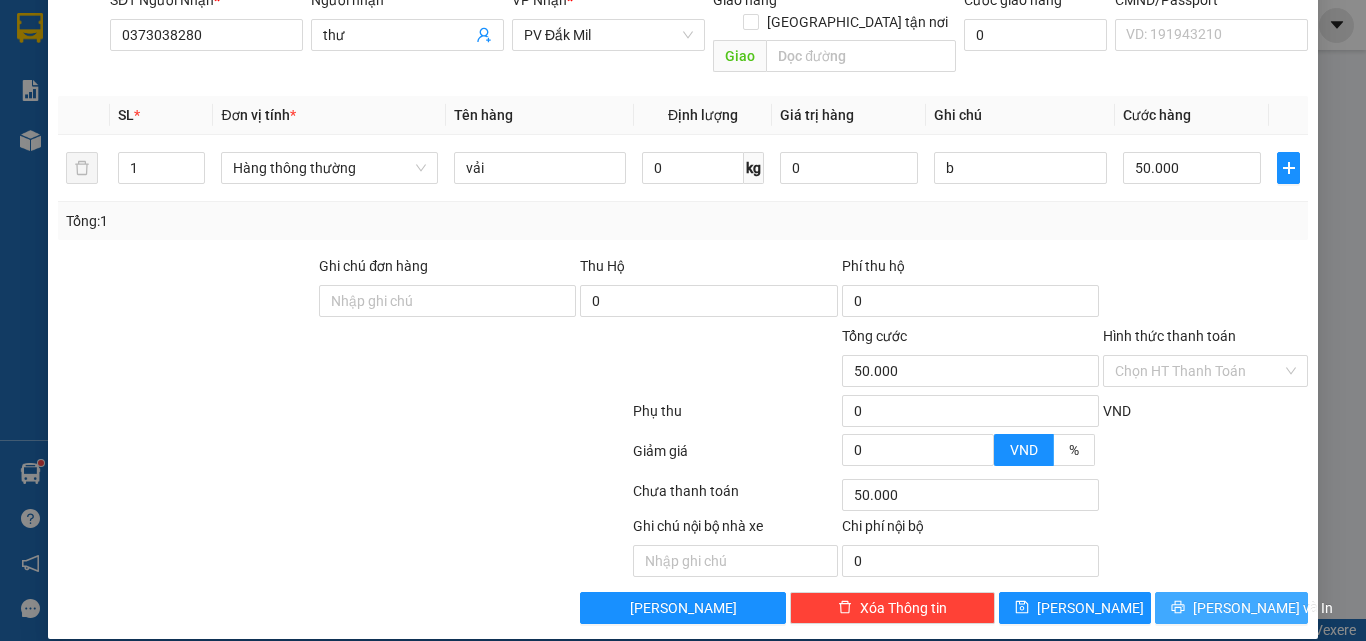 click on "[PERSON_NAME] và In" at bounding box center (1231, 608) 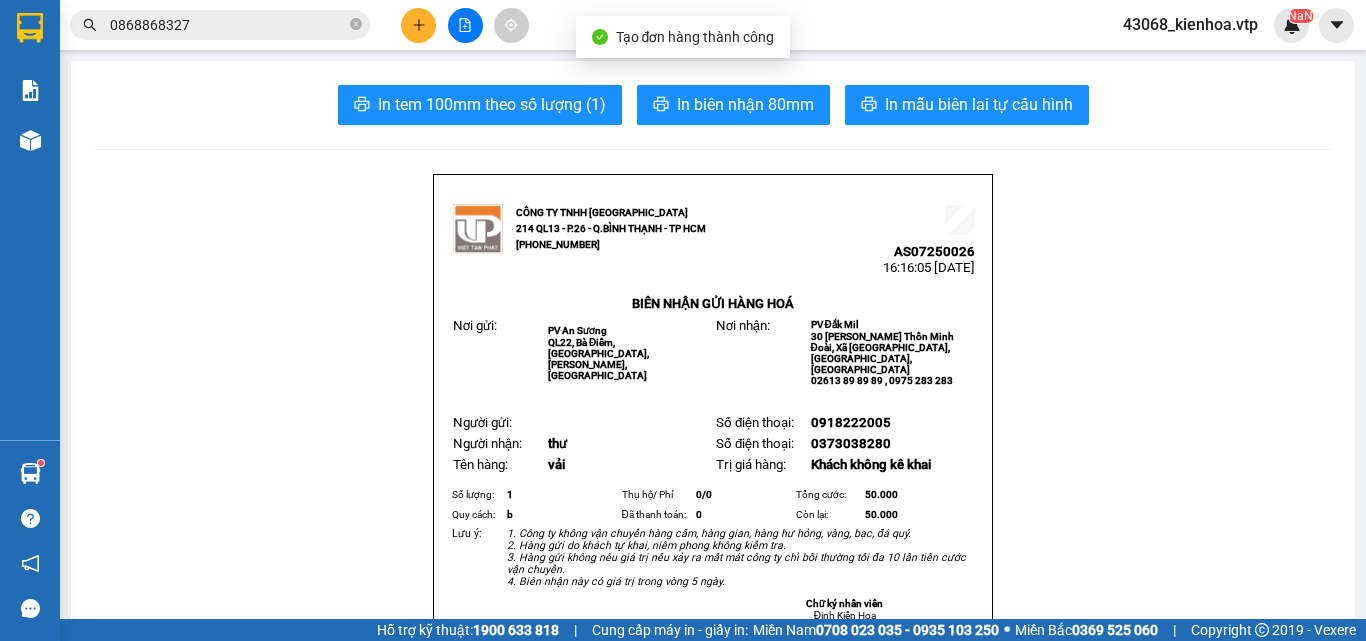 click on "In tem 100mm theo số lượng
(1) In biên nhận 80mm In mẫu biên lai tự cấu hình
CÔNG TY TNHH [GEOGRAPHIC_DATA]  214 QL13 - P.26 - Q.BÌNH THẠNH - [GEOGRAPHIC_DATA]  [PHONE_NUMBER]
AS07250026 16:16:05 [DATE]
BIÊN NHẬN GỬI HÀNG HOÁ
Nơi gửi:
PV An Sương
QL22, Bà Điểm, [GEOGRAPHIC_DATA], [PERSON_NAME], [GEOGRAPHIC_DATA]
Nơi nhận:
PV Đắk Mil
30 [PERSON_NAME]  Thôn Minh Đoài,  Xã [GEOGRAPHIC_DATA], [GEOGRAPHIC_DATA],  [GEOGRAPHIC_DATA]
02613 89 89 89 , 0975 283 283
Người gửi:
Số điện thoại:
0918222005
Người nhận:
thư
Số điện thoại:
0373038280
Tên hàng:
vải
Trị giá hàng:
Khách không kê khai
Số lượng:
1
Thụ hộ/ Phí
0/  0
Tổng cước:
50.000
Quy cách:
b
Đã thanh toán:
0
Còn lại:
50.000
Lưu ý:" at bounding box center [713, 1341] 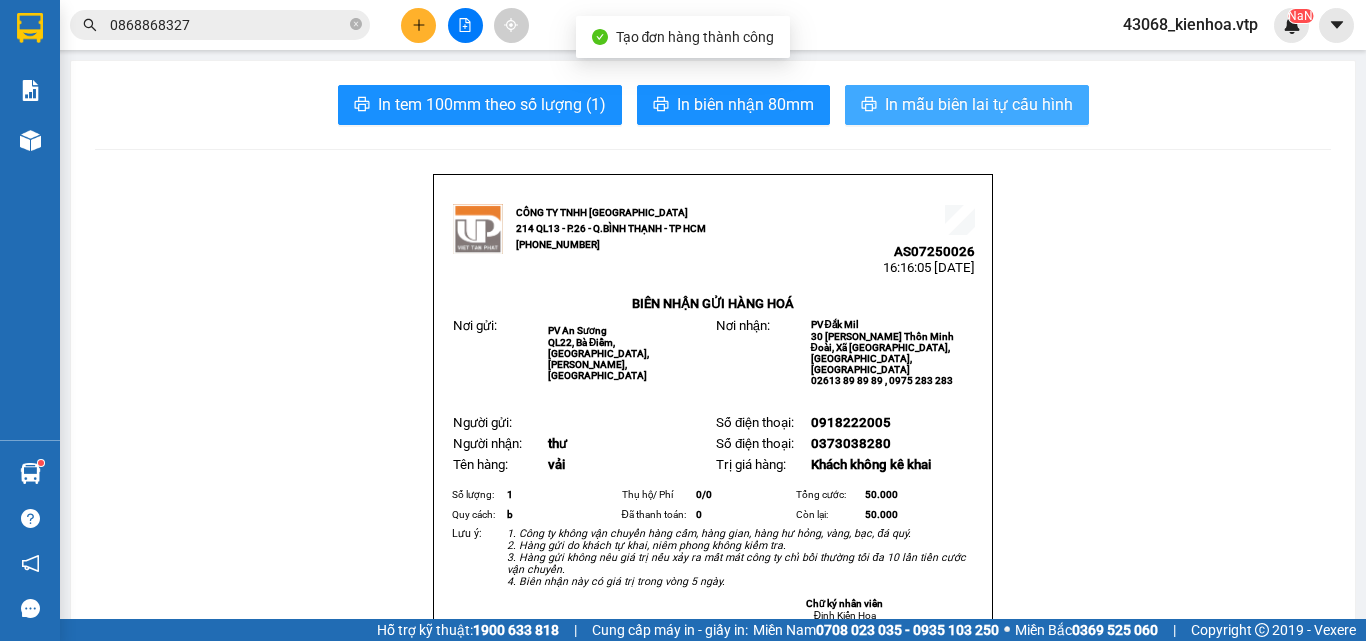 click on "In mẫu biên lai tự cấu hình" at bounding box center [979, 104] 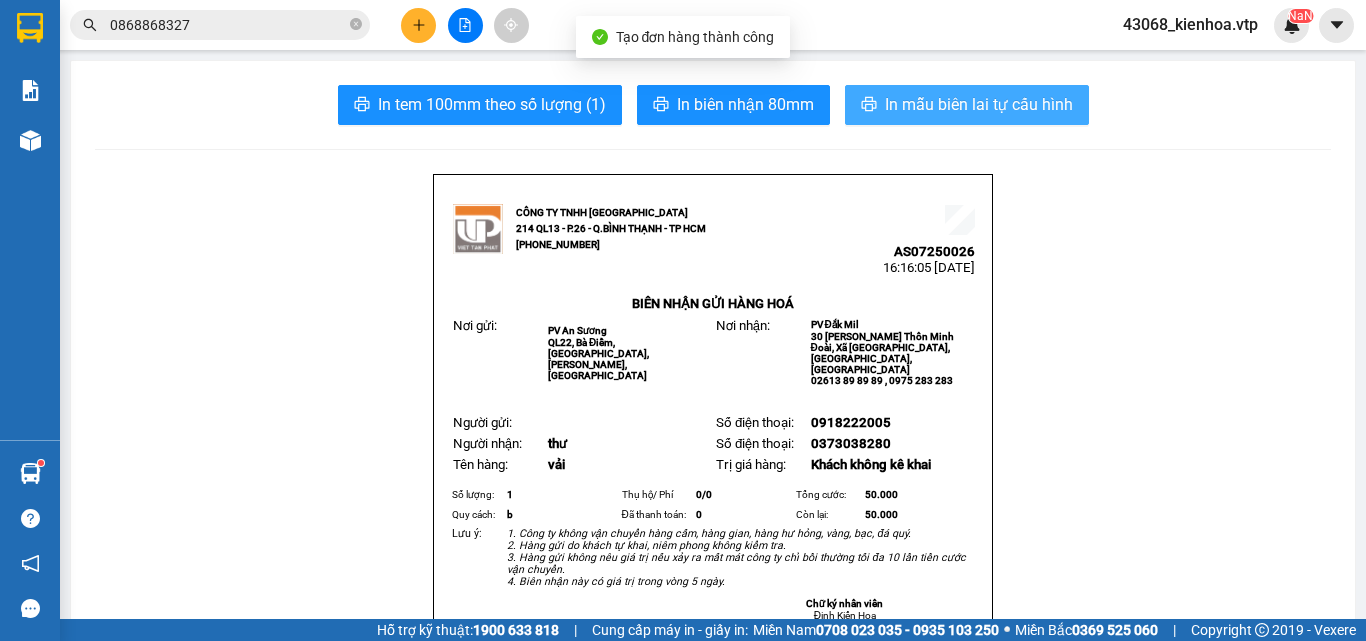 scroll, scrollTop: 0, scrollLeft: 0, axis: both 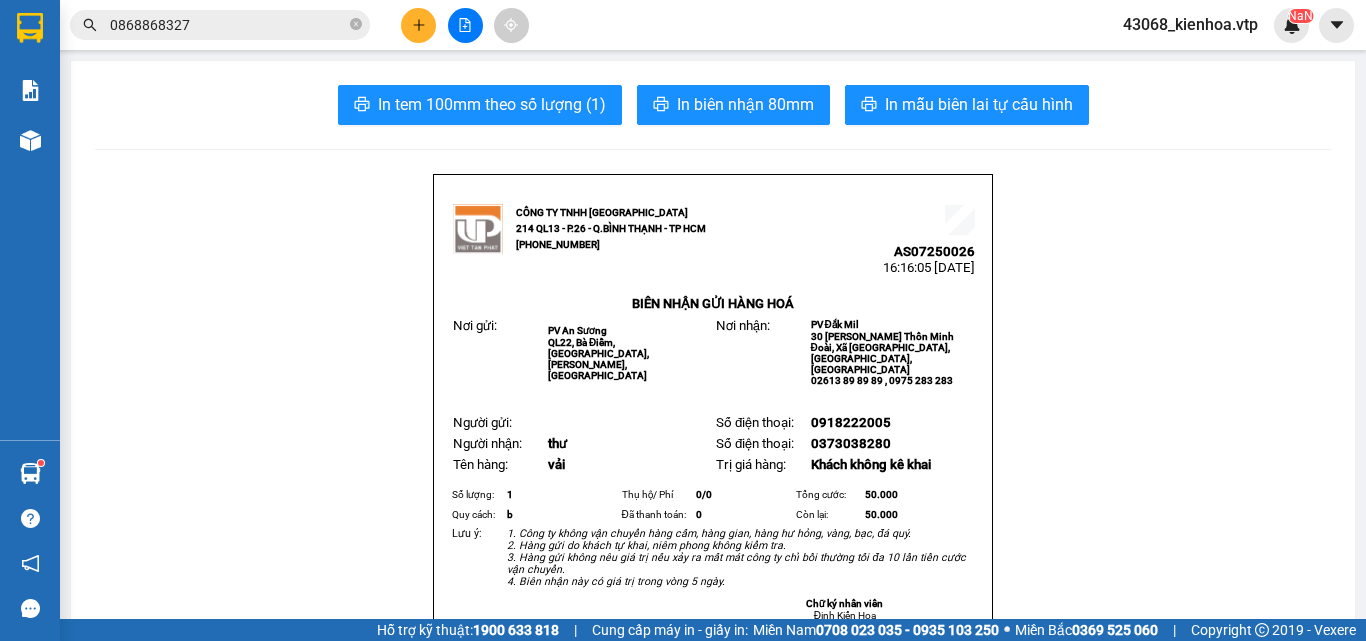 click on "CÔNG TY TNHH [GEOGRAPHIC_DATA]  214 QL13 - P.26 - Q.BÌNH THẠNH - [GEOGRAPHIC_DATA]  [PHONE_NUMBER]
AS07250026 16:16:05 [DATE]
BIÊN NHẬN GỬI HÀNG HOÁ
Nơi gửi:
PV An Sương
QL22, Bà Điểm, [GEOGRAPHIC_DATA], [PERSON_NAME], [GEOGRAPHIC_DATA]
Nơi nhận:
PV Đắk Mil
30 [PERSON_NAME]  Thôn Minh Đoài,  Xã [GEOGRAPHIC_DATA], [GEOGRAPHIC_DATA],  [GEOGRAPHIC_DATA]
02613 89 89 89 , 0975 283 283
Người gửi:
Số điện thoại:
0918222005
Người nhận:
thư
Số điện thoại:
0373038280
Tên hàng:
vải
Trị giá hàng:
Khách không kê khai
Số lượng:
1
Thụ hộ/ Phí
0/  0
Tổng cước:
50.000
Quy cách:
b
Đã thanh toán:
0
Còn lại:
50.000
Lưu ý:
1. Công ty không vận chuyển hàng cấm, hàng gian, hàng hư hỏng, vàng, bạc, đá quý." at bounding box center [713, 1386] 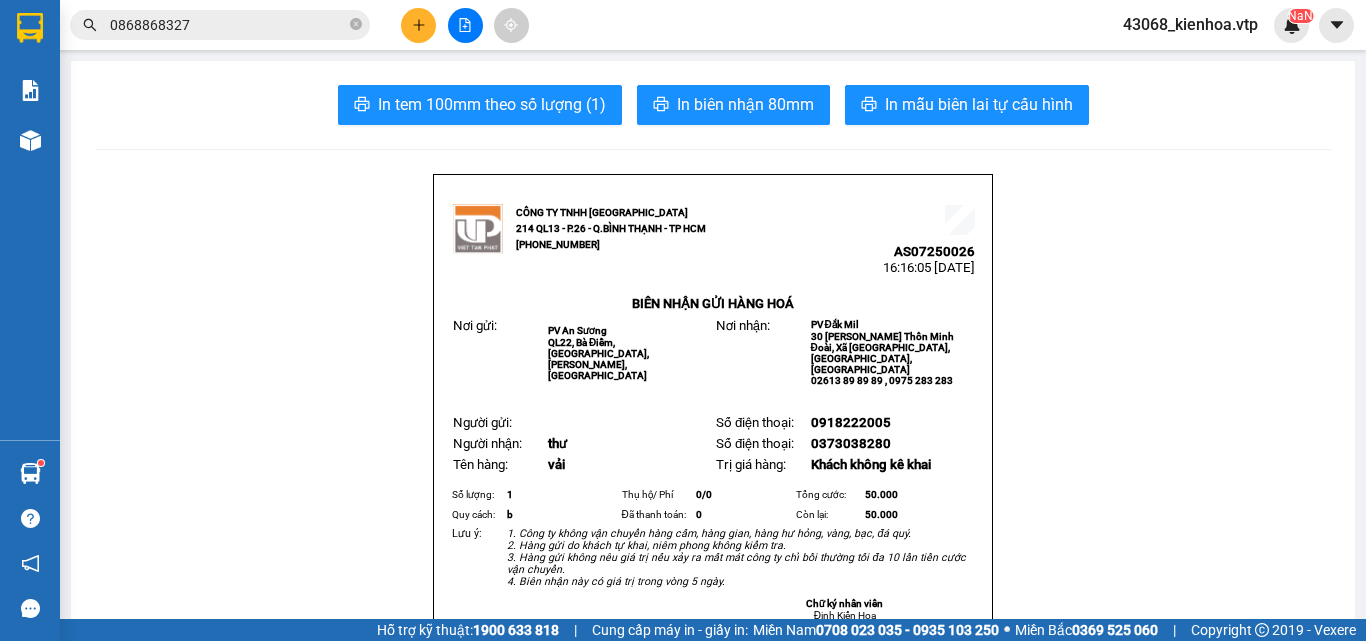 click on "In tem 100mm theo số lượng
(1) In biên nhận 80mm In mẫu biên lai tự cấu hình
CÔNG TY TNHH [GEOGRAPHIC_DATA]  214 QL13 - P.26 - Q.BÌNH THẠNH - [GEOGRAPHIC_DATA]  [PHONE_NUMBER]
AS07250026 16:16:05 [DATE]
BIÊN NHẬN GỬI HÀNG HOÁ
Nơi gửi:
PV An Sương
QL22, Bà Điểm, [GEOGRAPHIC_DATA], [PERSON_NAME], [GEOGRAPHIC_DATA]
Nơi nhận:
PV Đắk Mil
30 [PERSON_NAME]  Thôn Minh Đoài,  Xã [GEOGRAPHIC_DATA], [GEOGRAPHIC_DATA],  [GEOGRAPHIC_DATA]
02613 89 89 89 , 0975 283 283
Người gửi:
Số điện thoại:
0918222005
Người nhận:
thư
Số điện thoại:
0373038280
Tên hàng:
vải
Trị giá hàng:
Khách không kê khai
Số lượng:
1
Thụ hộ/ Phí
0/  0
Tổng cước:
50.000
Quy cách:
b
Đã thanh toán:
0
Còn lại:
50.000
Lưu ý:" at bounding box center (713, 1341) 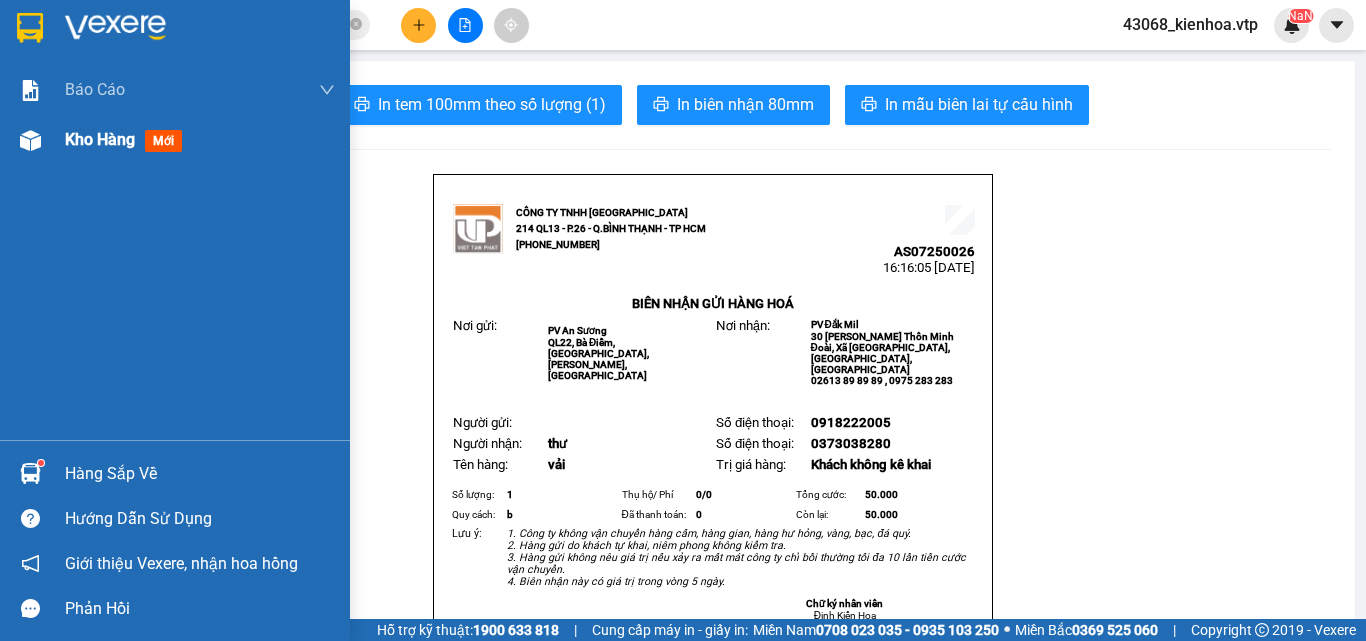 click on "mới" at bounding box center (163, 141) 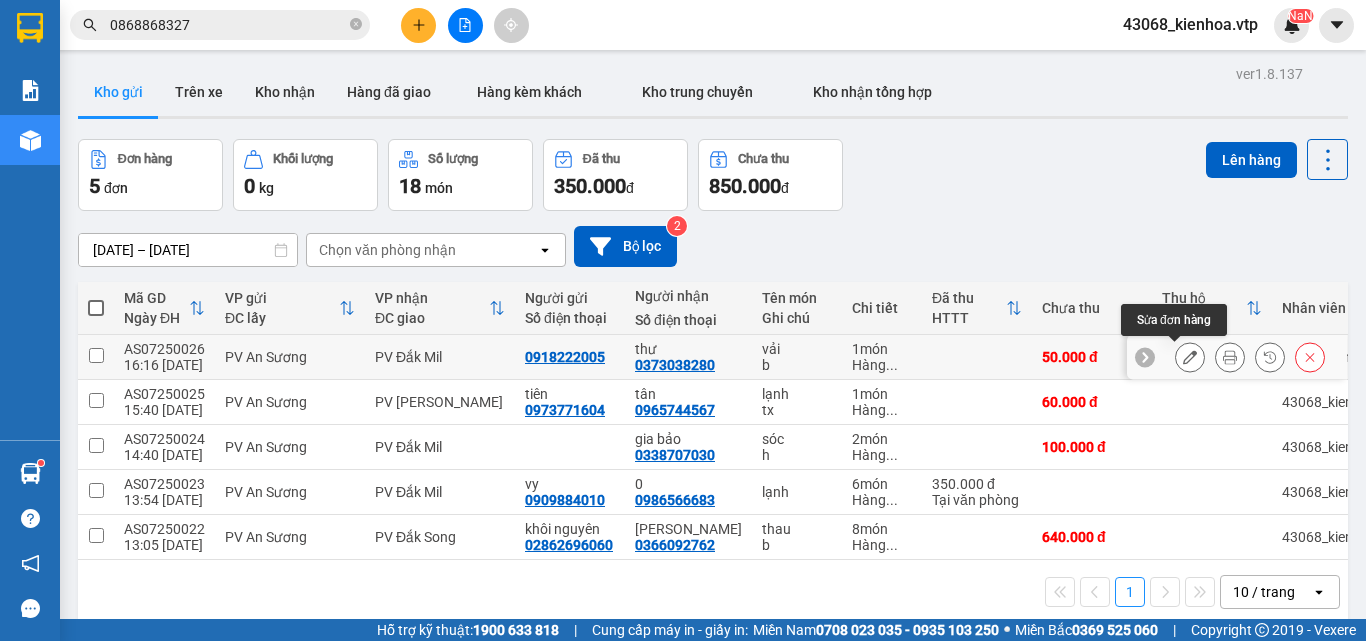 click 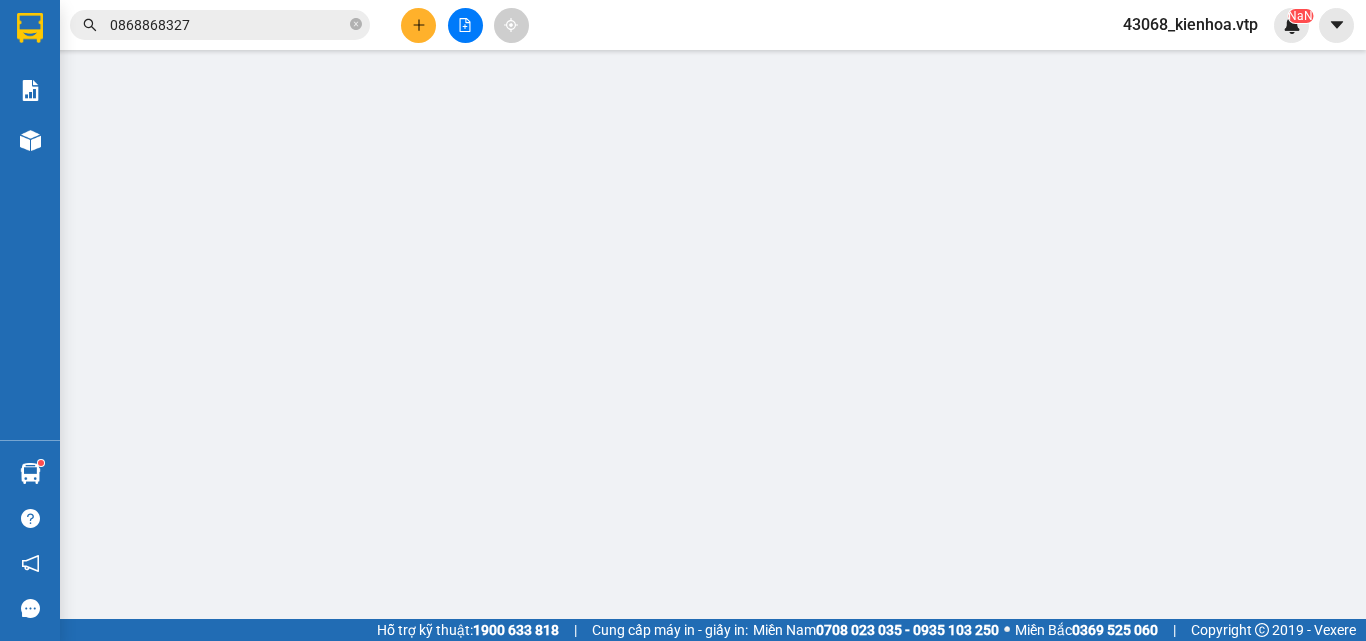 type on "0918222005" 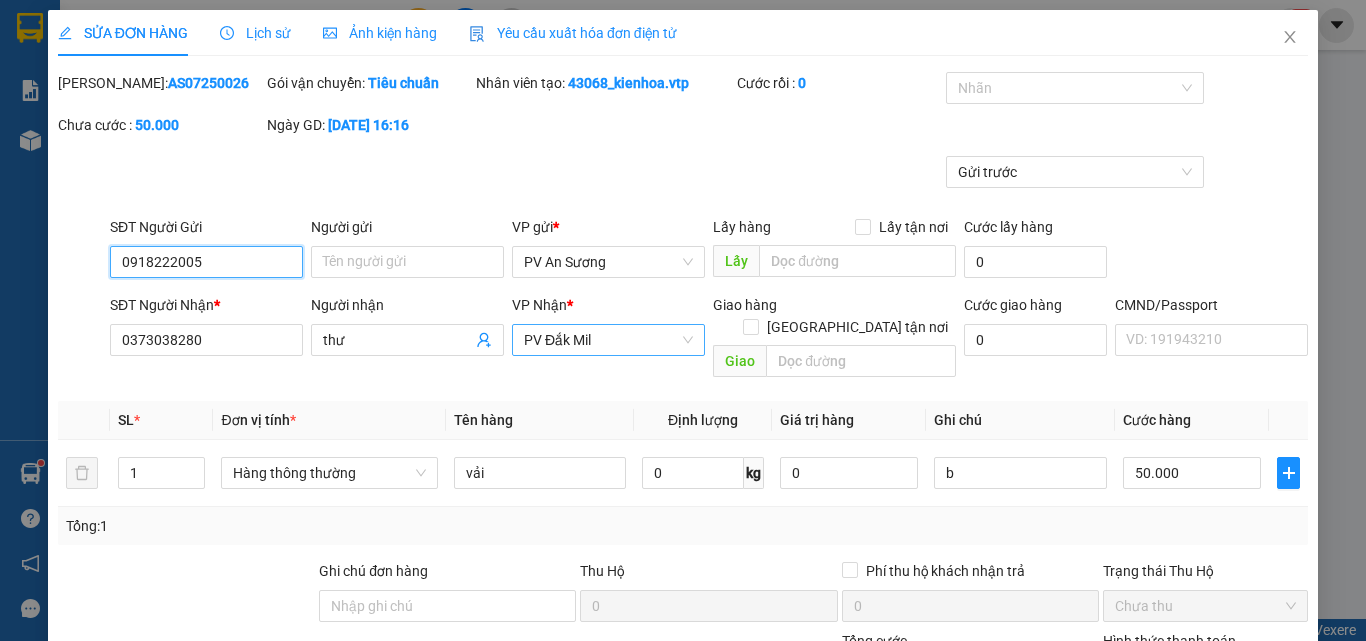 click on "PV Đắk Mil" at bounding box center [608, 340] 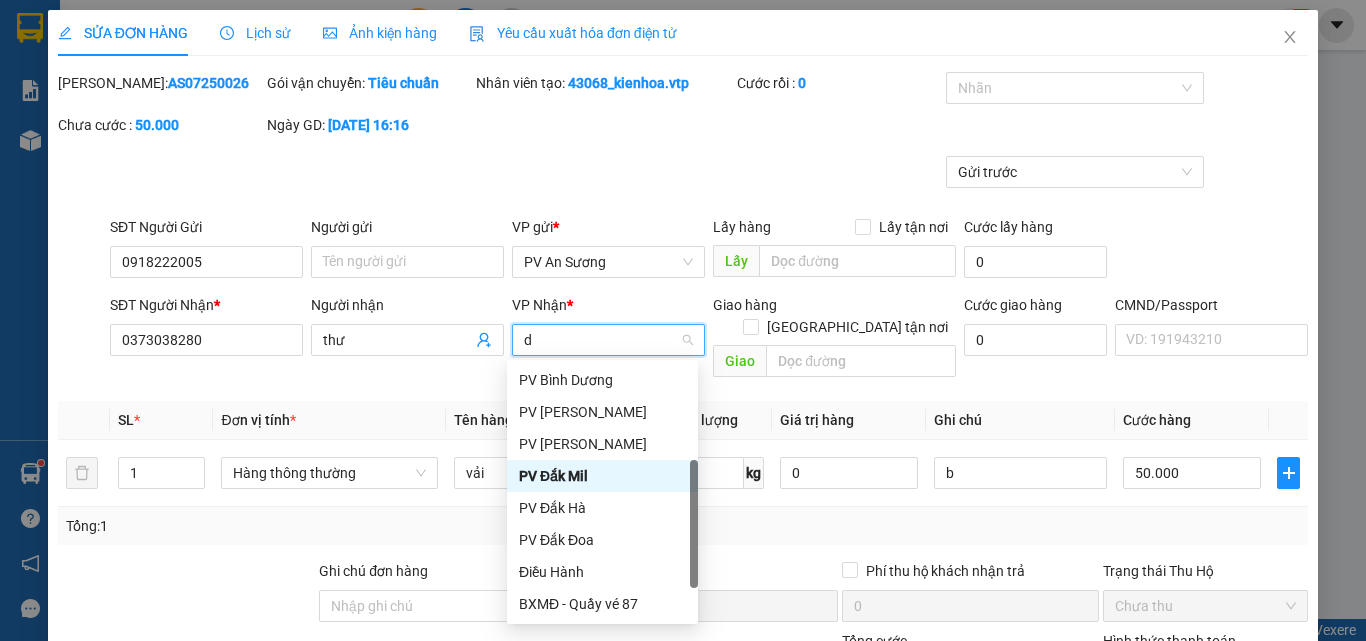 scroll, scrollTop: 96, scrollLeft: 0, axis: vertical 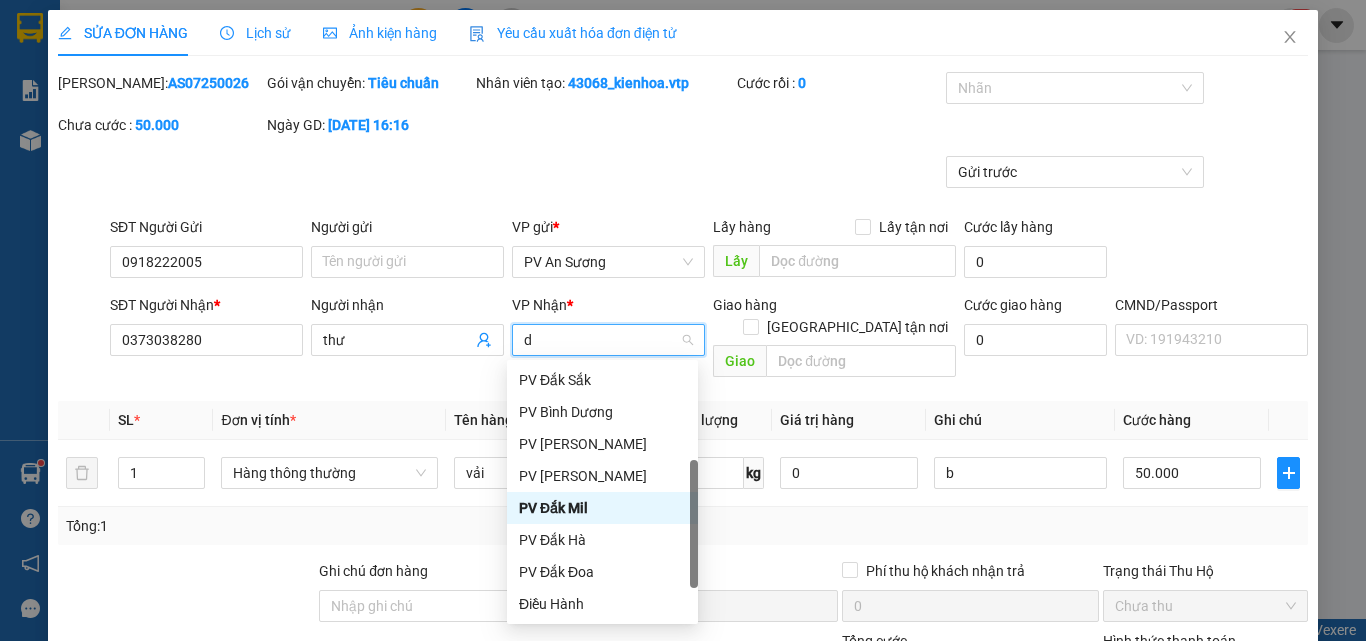 type on "ds" 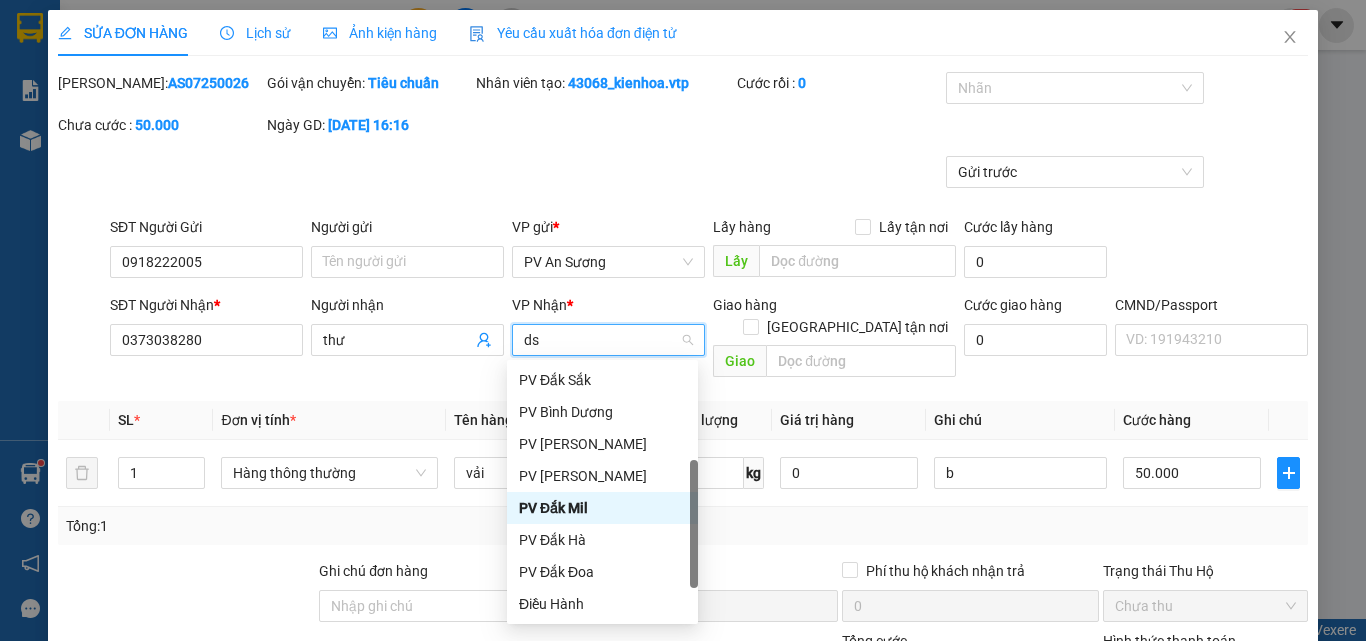 scroll, scrollTop: 0, scrollLeft: 0, axis: both 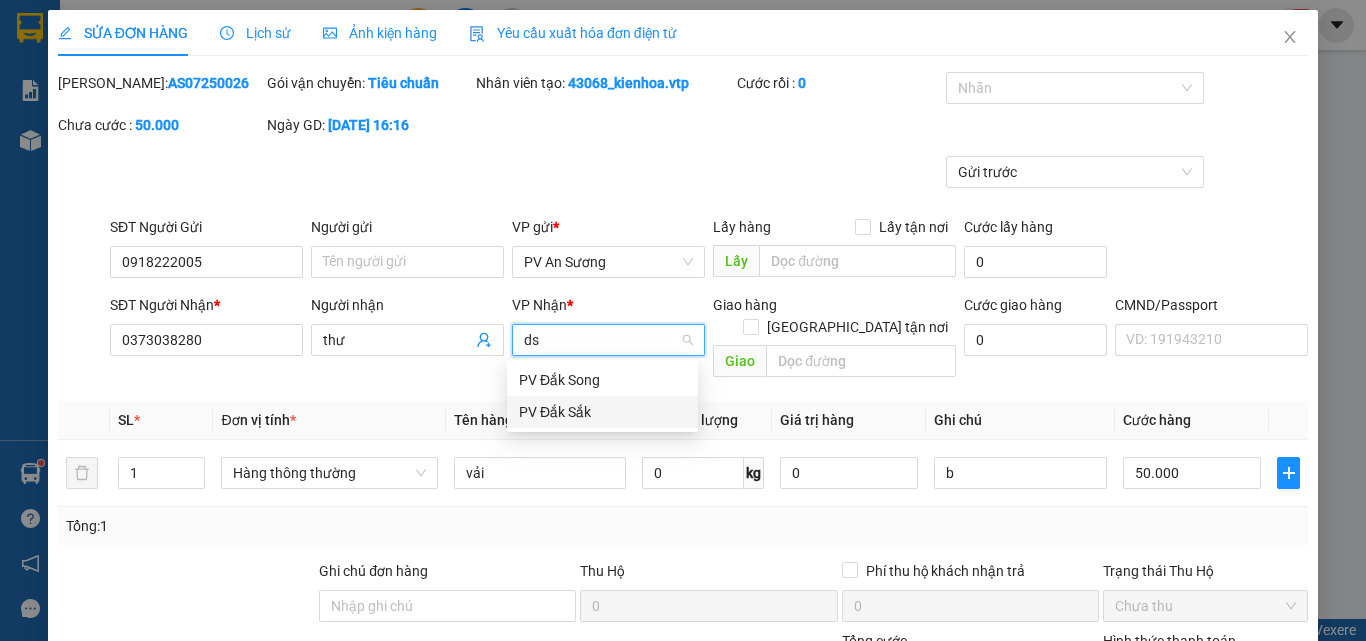 click on "PV Đắk Sắk" at bounding box center [602, 412] 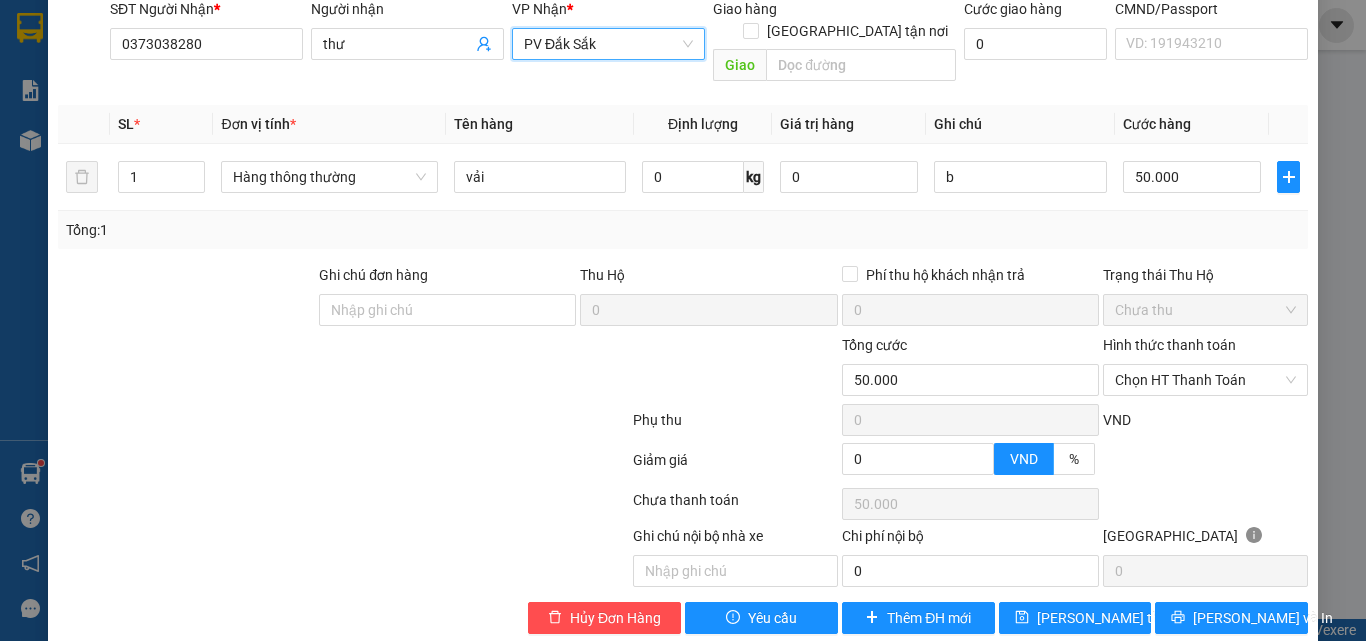 scroll, scrollTop: 306, scrollLeft: 0, axis: vertical 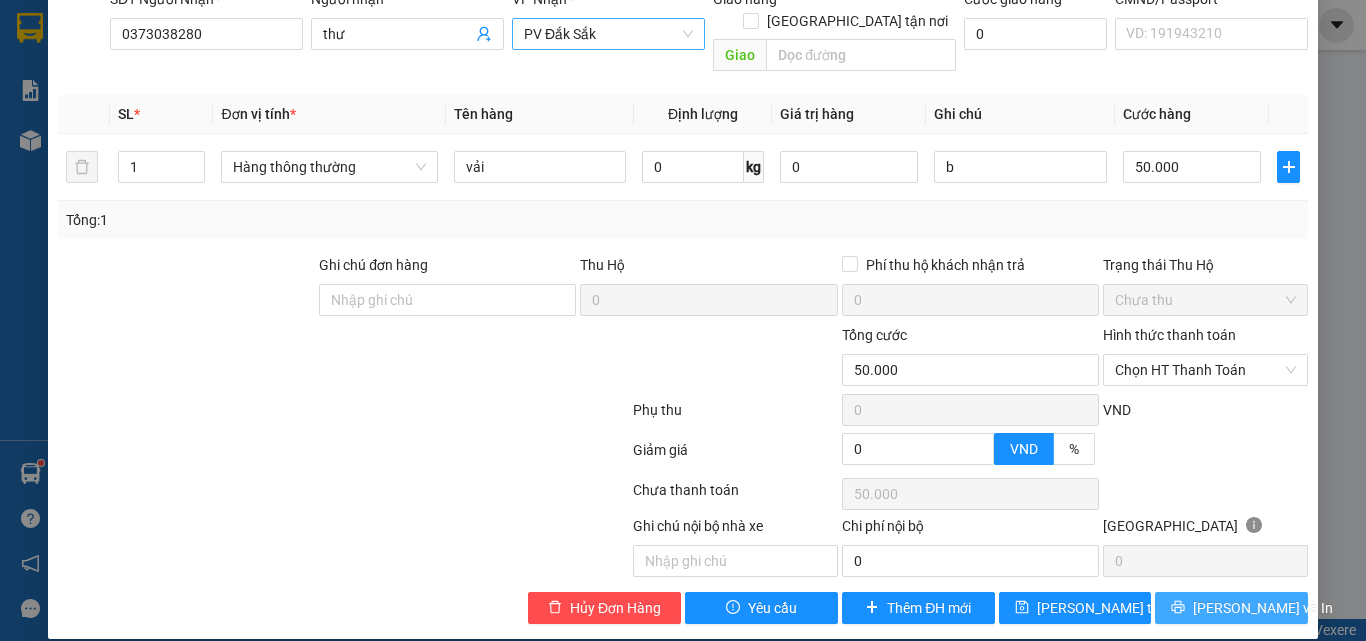 click on "[PERSON_NAME] và In" at bounding box center (1231, 608) 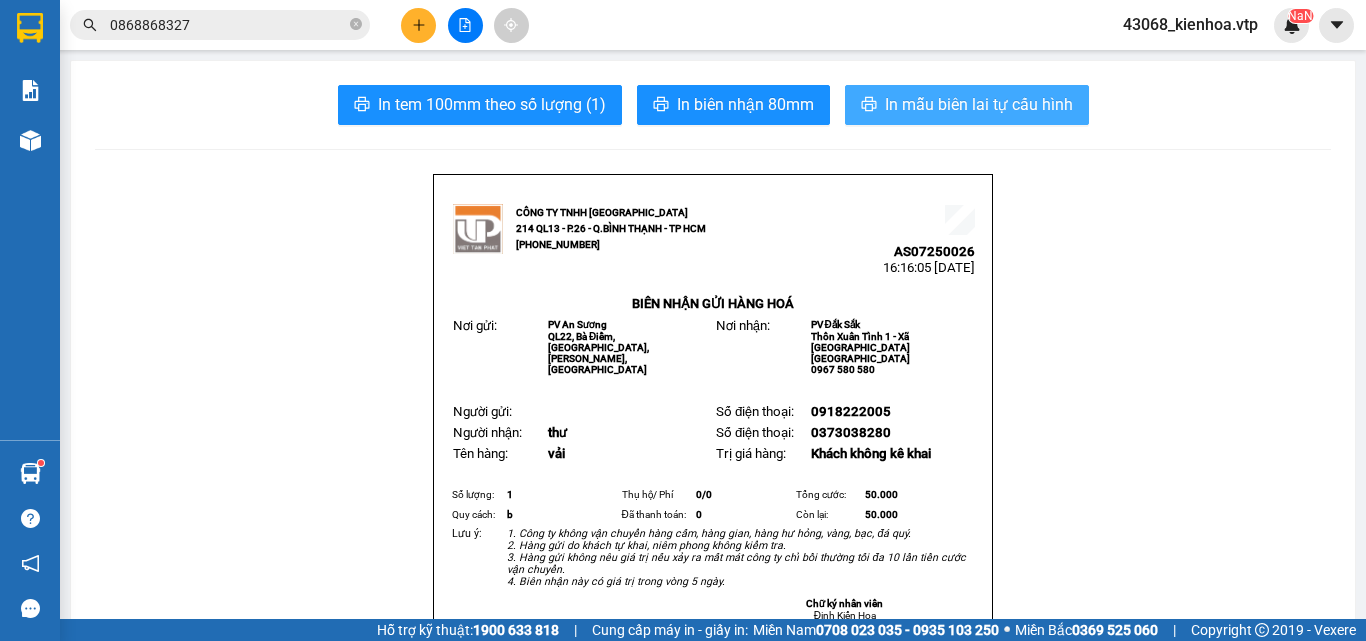 click on "In mẫu biên lai tự cấu hình" at bounding box center (979, 104) 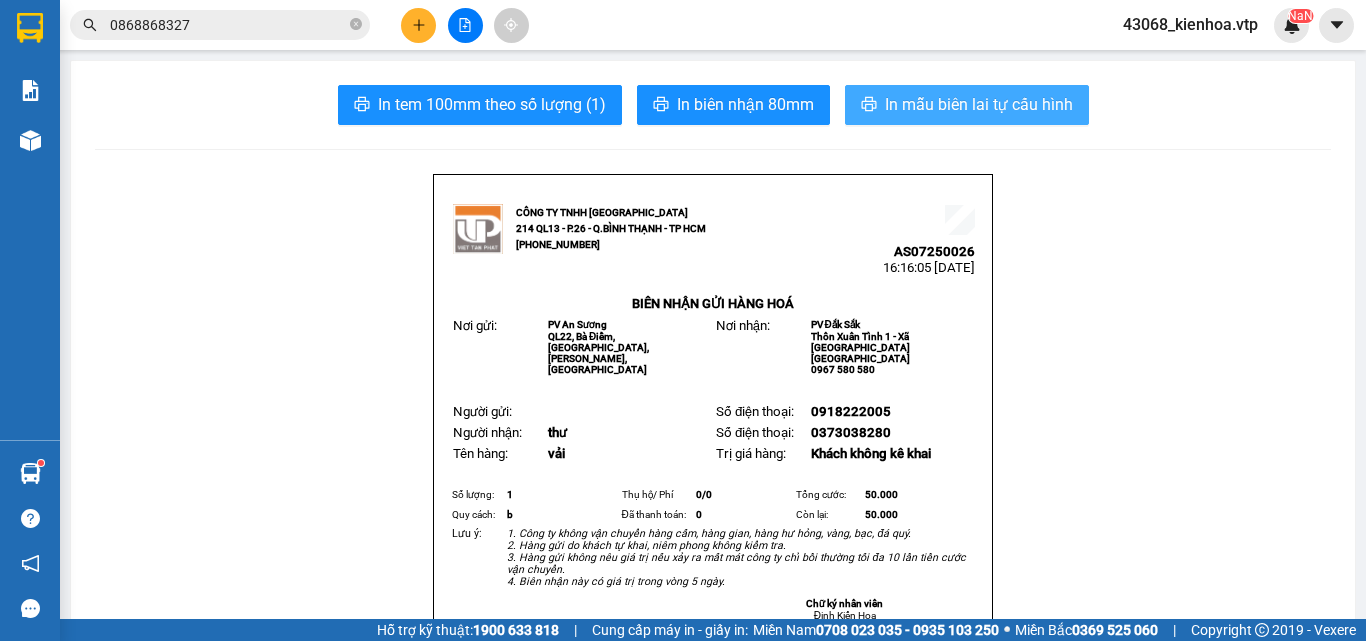 scroll, scrollTop: 0, scrollLeft: 0, axis: both 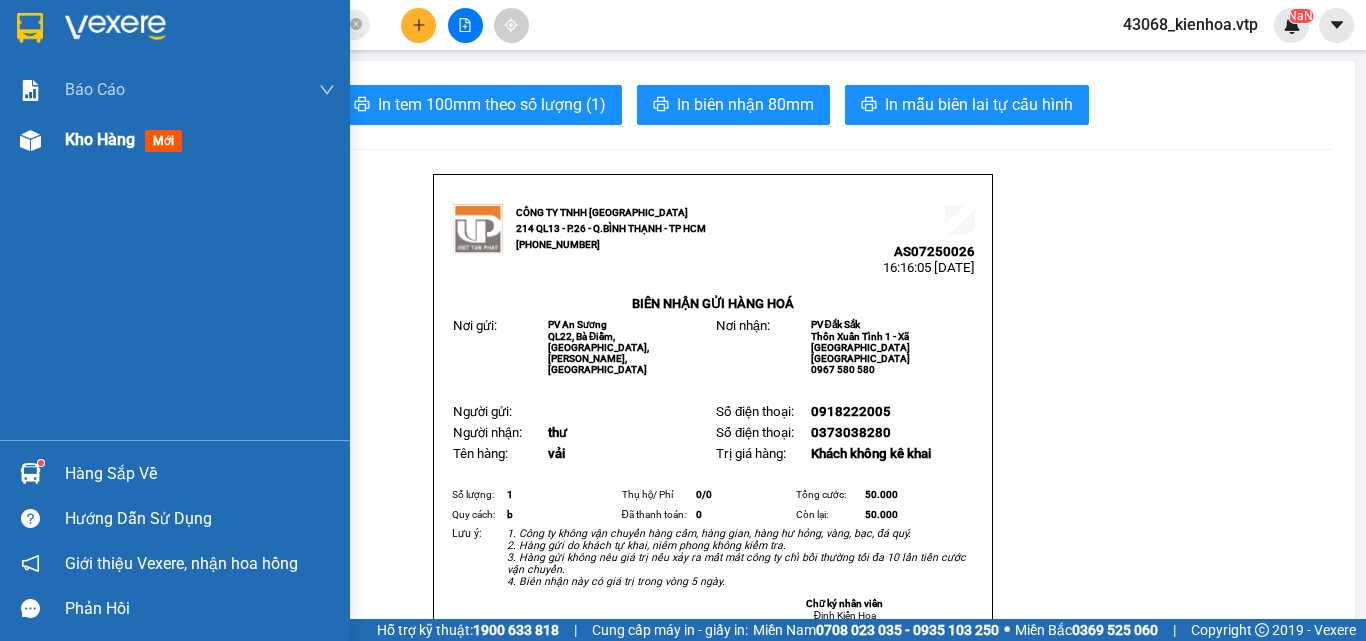click on "Kho hàng" at bounding box center [100, 139] 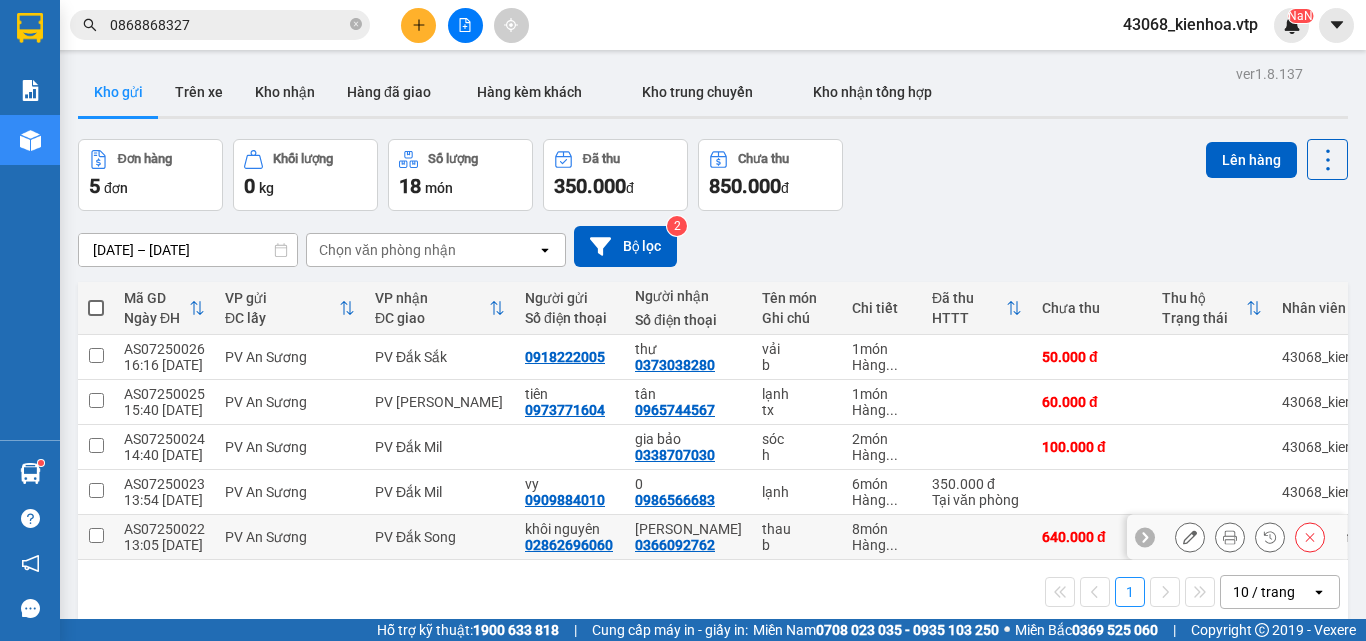 scroll, scrollTop: 92, scrollLeft: 0, axis: vertical 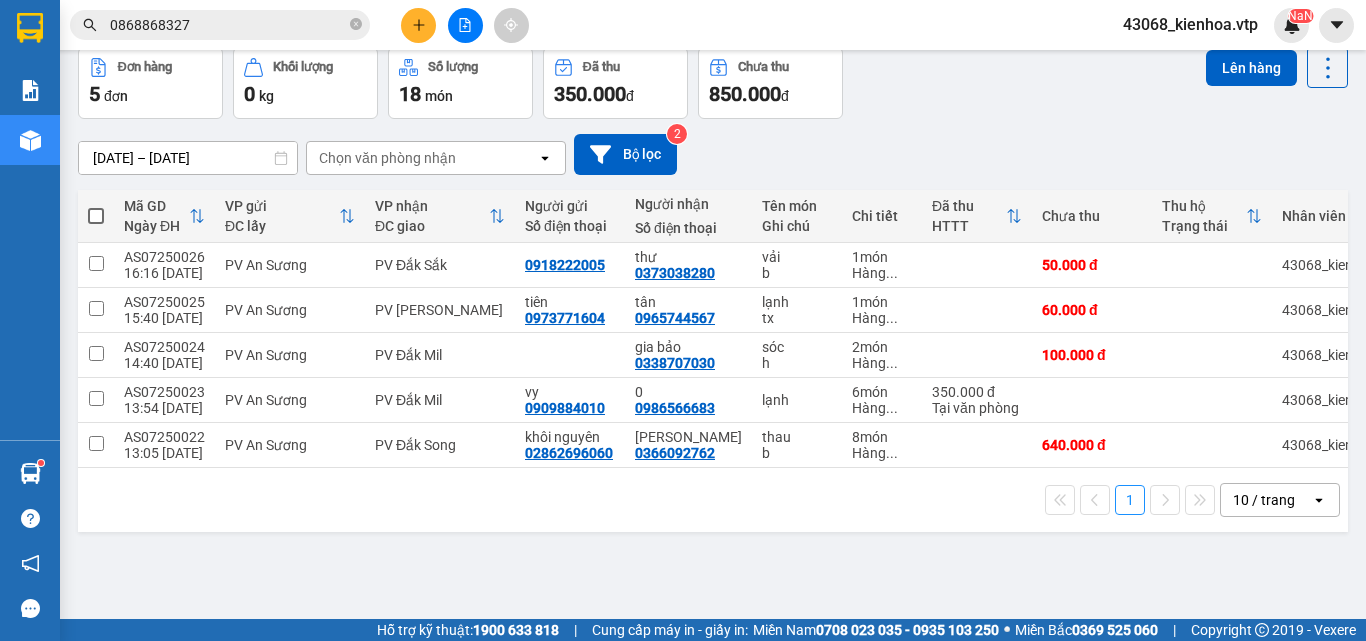 click at bounding box center [96, 216] 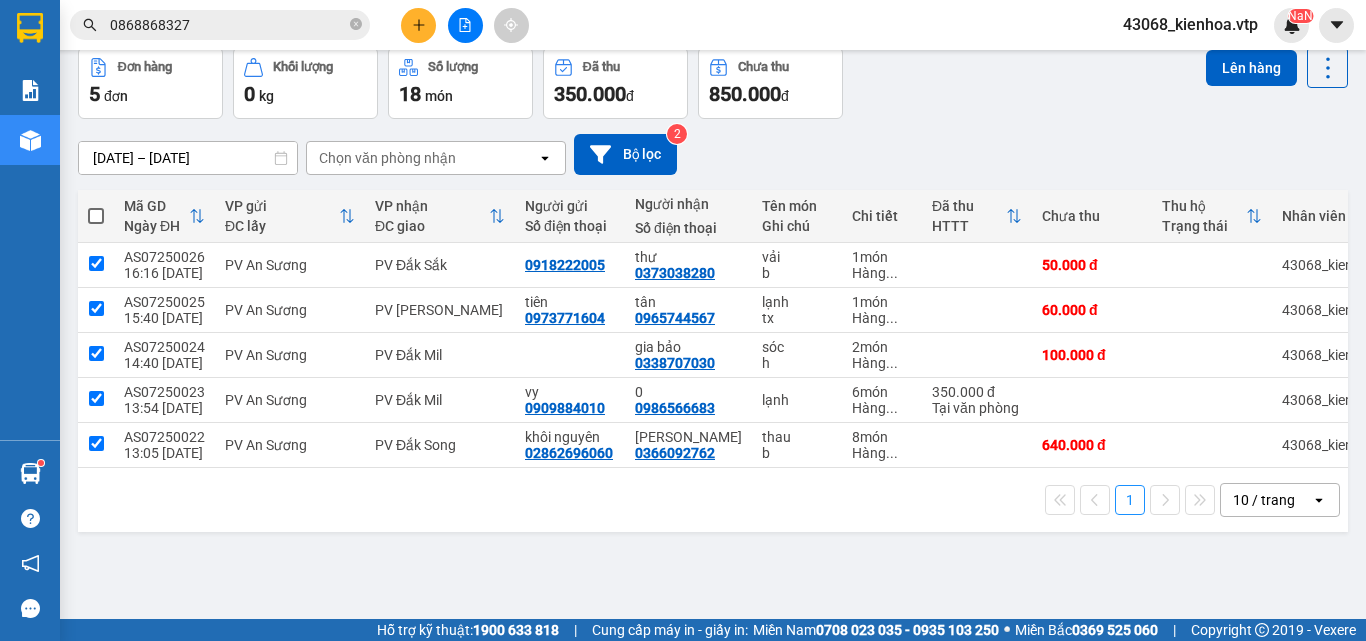 checkbox on "true" 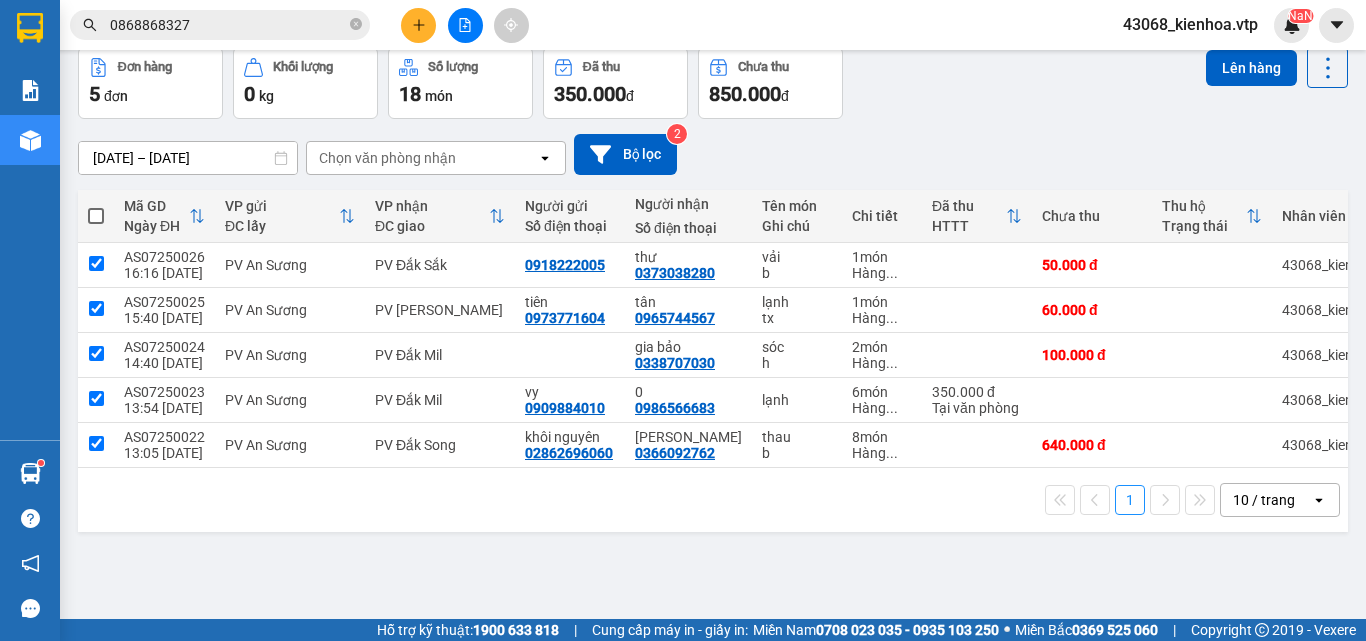 checkbox on "true" 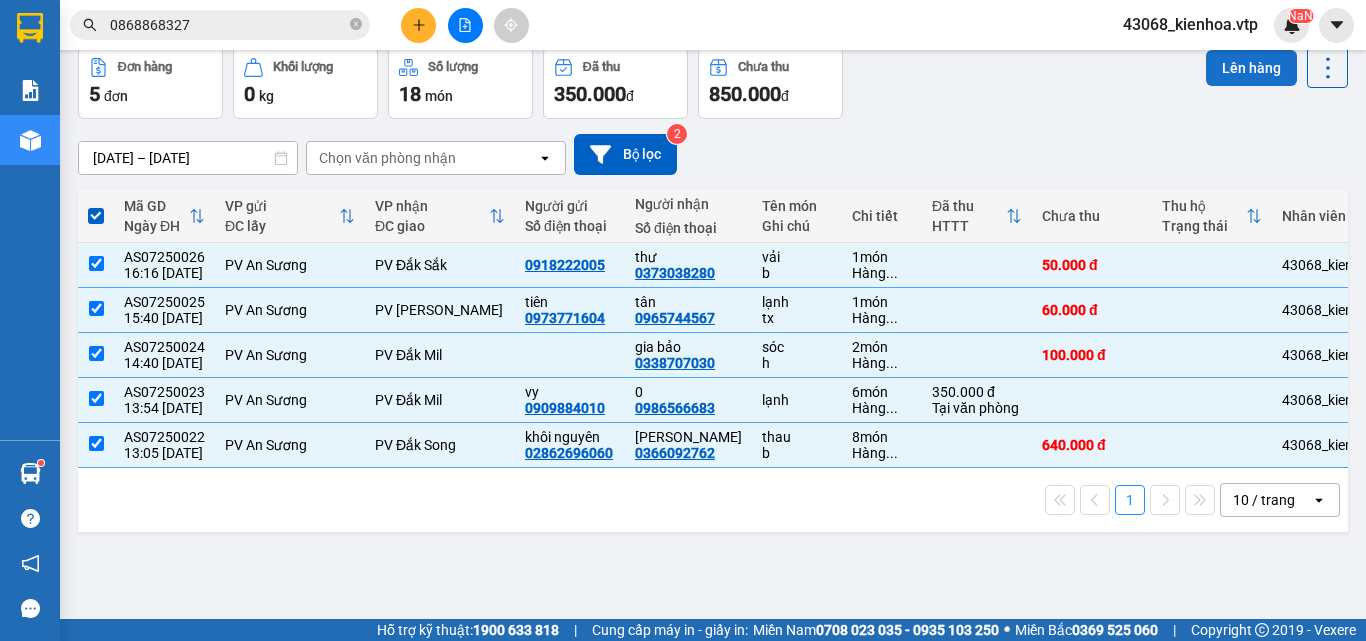 click on "Lên hàng" at bounding box center (1251, 68) 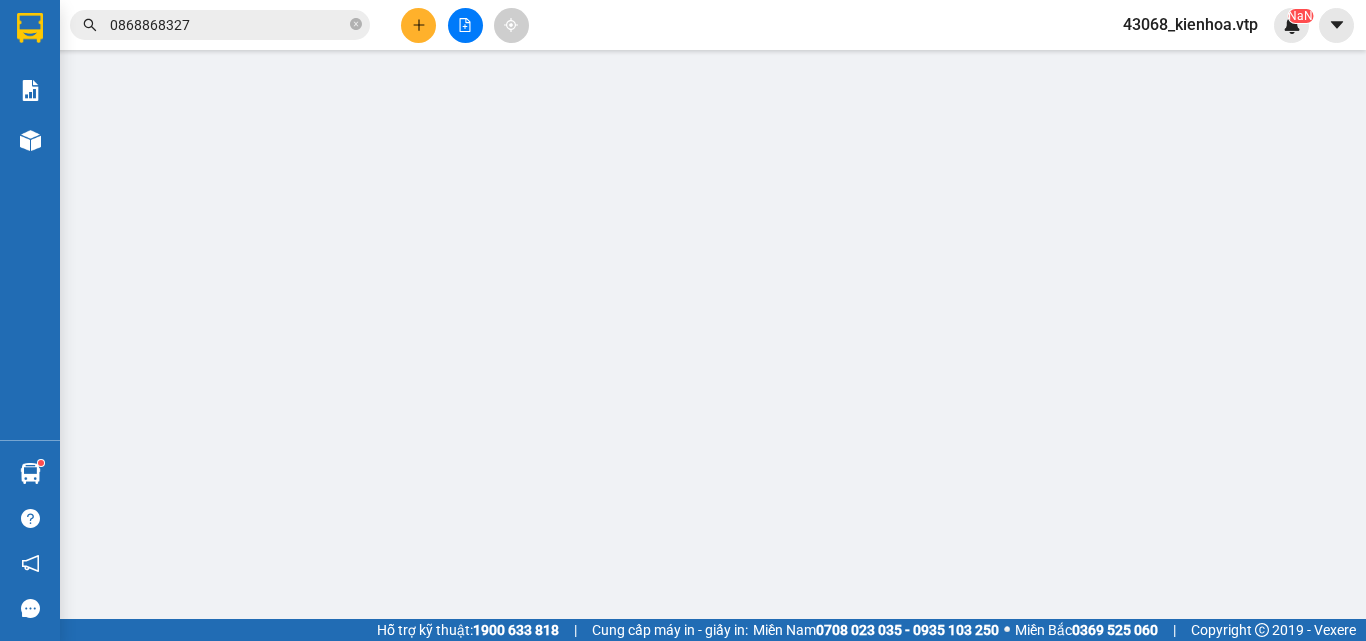 scroll, scrollTop: 0, scrollLeft: 0, axis: both 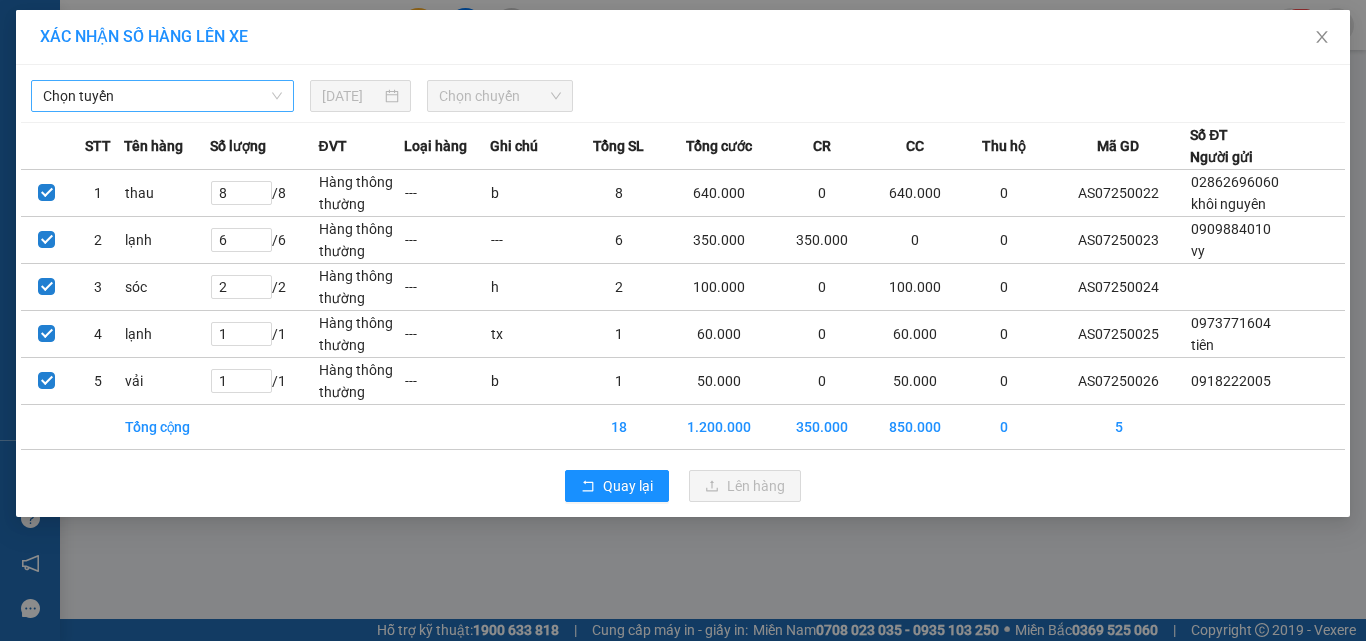click on "Chọn tuyến" at bounding box center (162, 96) 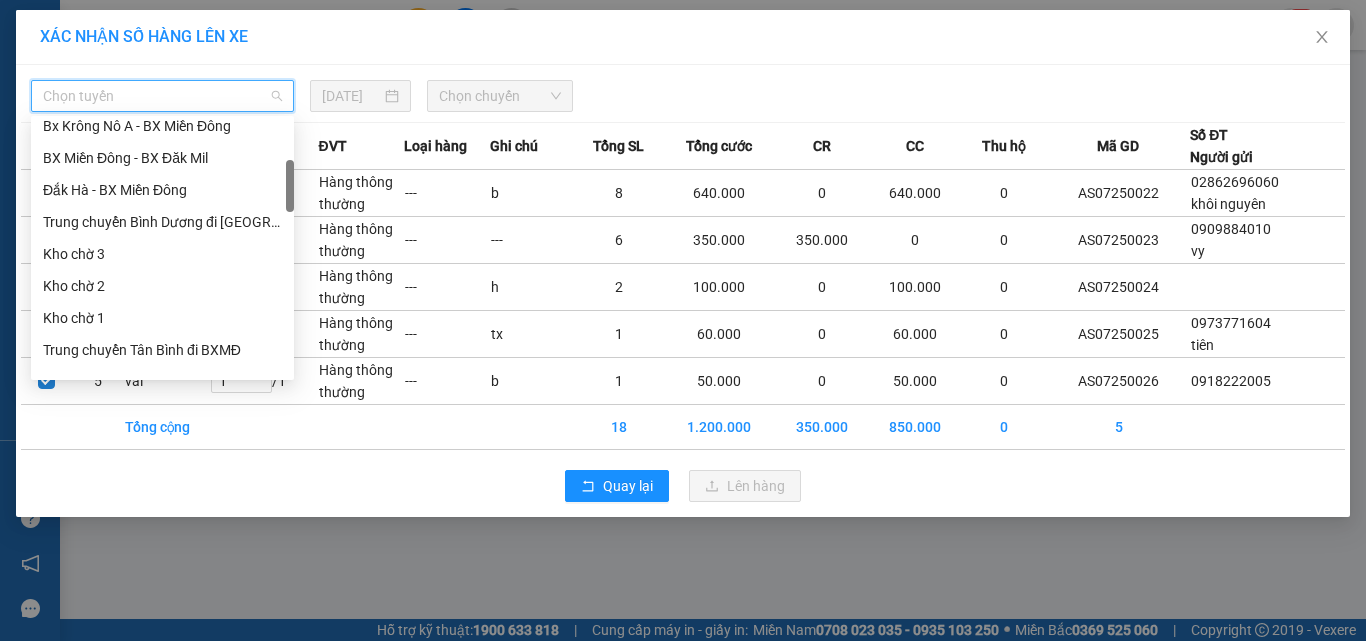 scroll, scrollTop: 282, scrollLeft: 0, axis: vertical 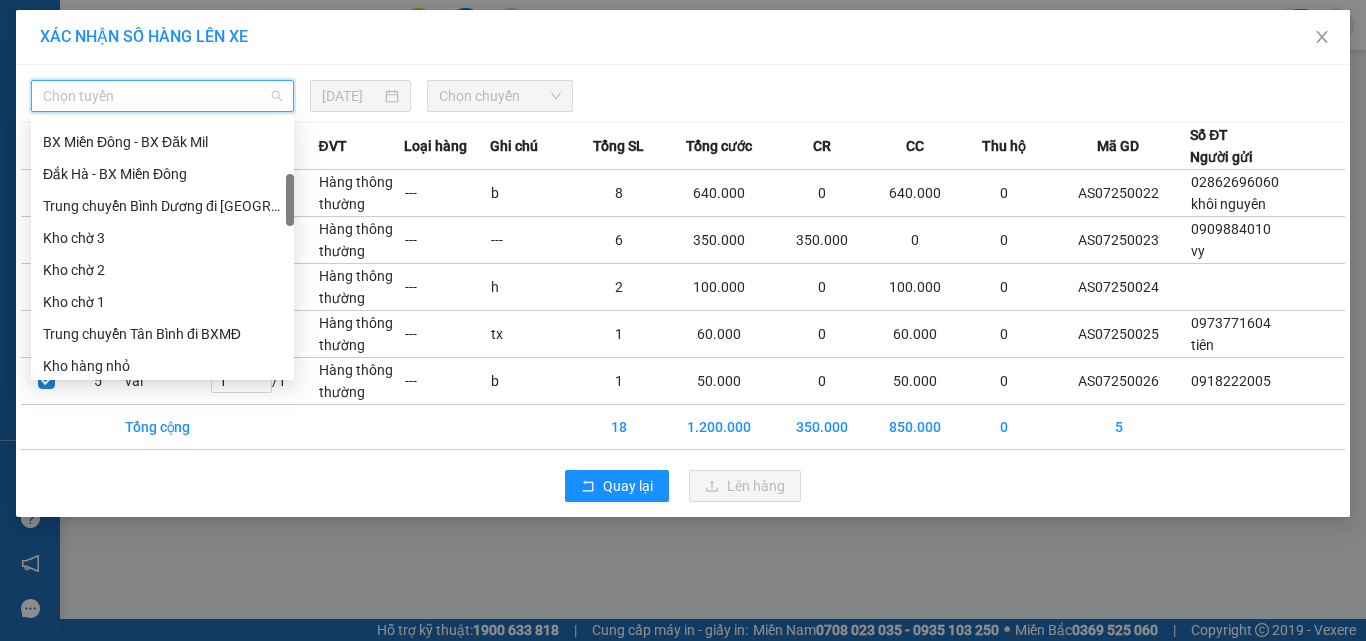 drag, startPoint x: 290, startPoint y: 151, endPoint x: 283, endPoint y: 205, distance: 54.451813 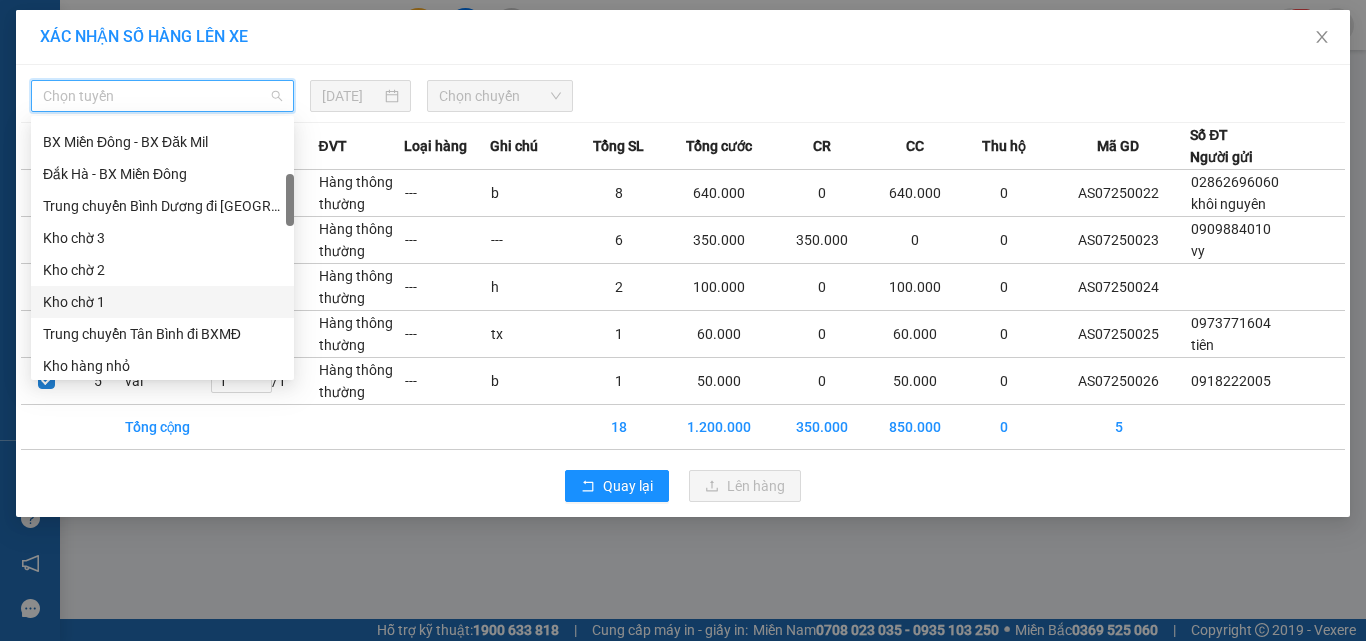 click on "Kho chờ 1" at bounding box center [162, 302] 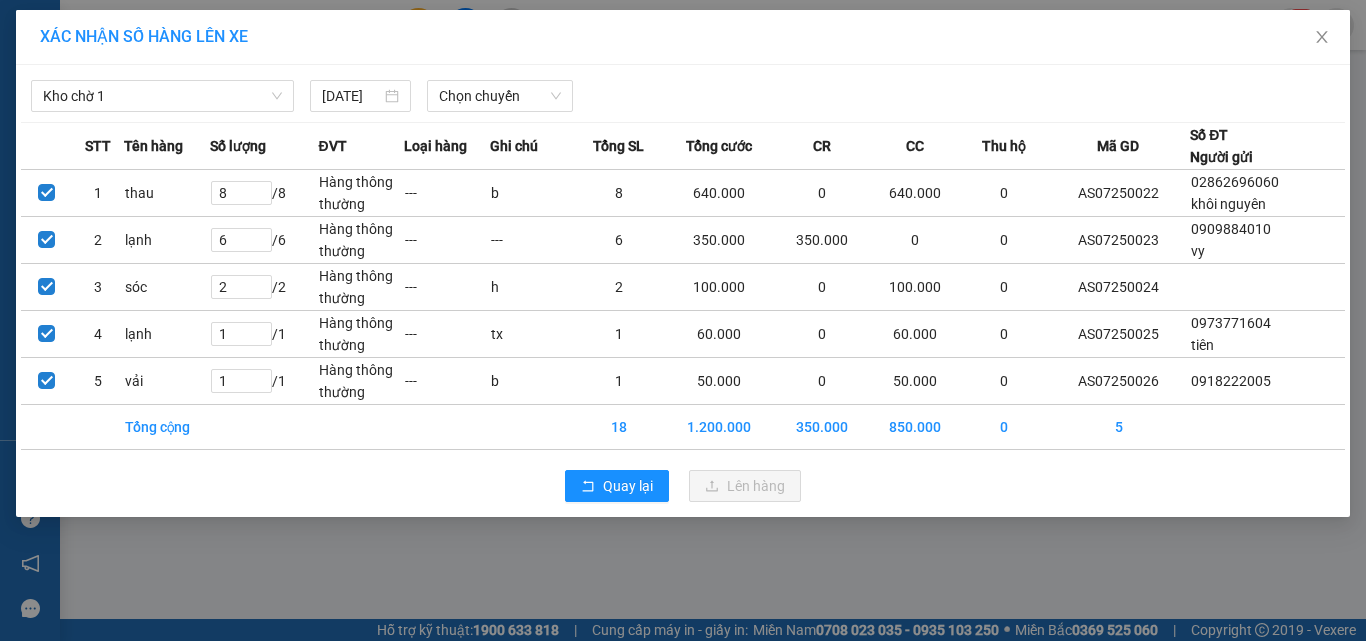 click on "XÁC NHẬN SỐ HÀNG LÊN XE" at bounding box center [683, 37] 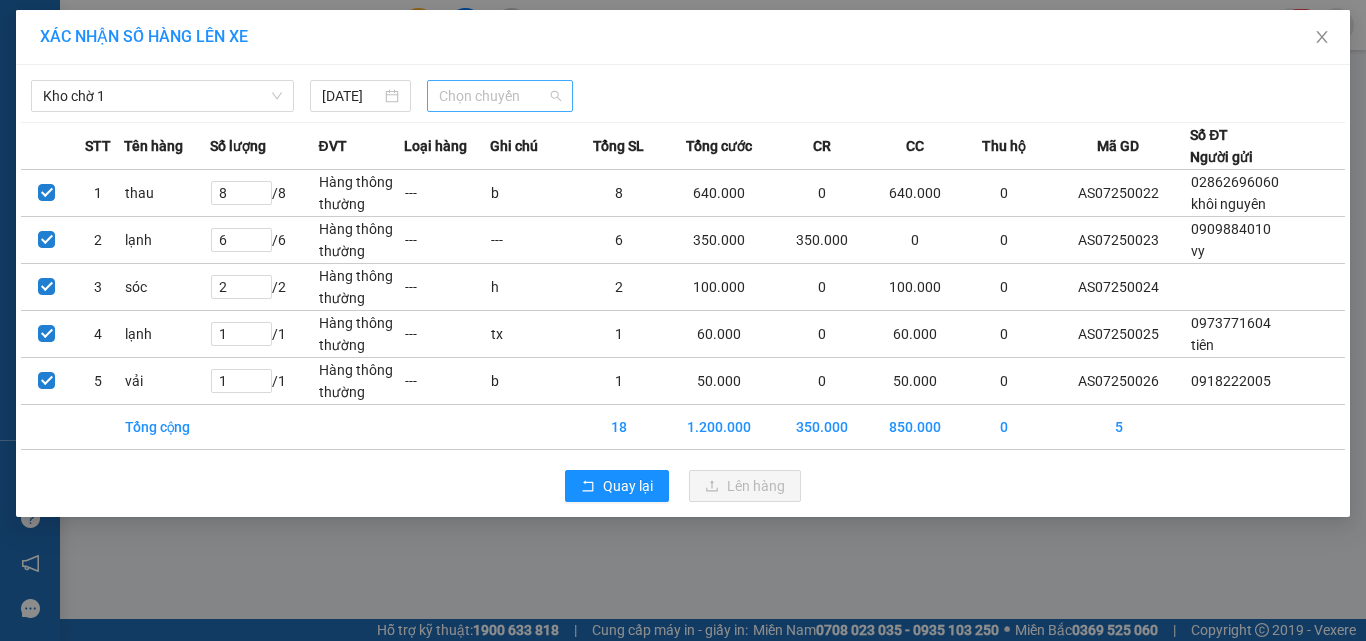 click on "Chọn chuyến" at bounding box center (500, 96) 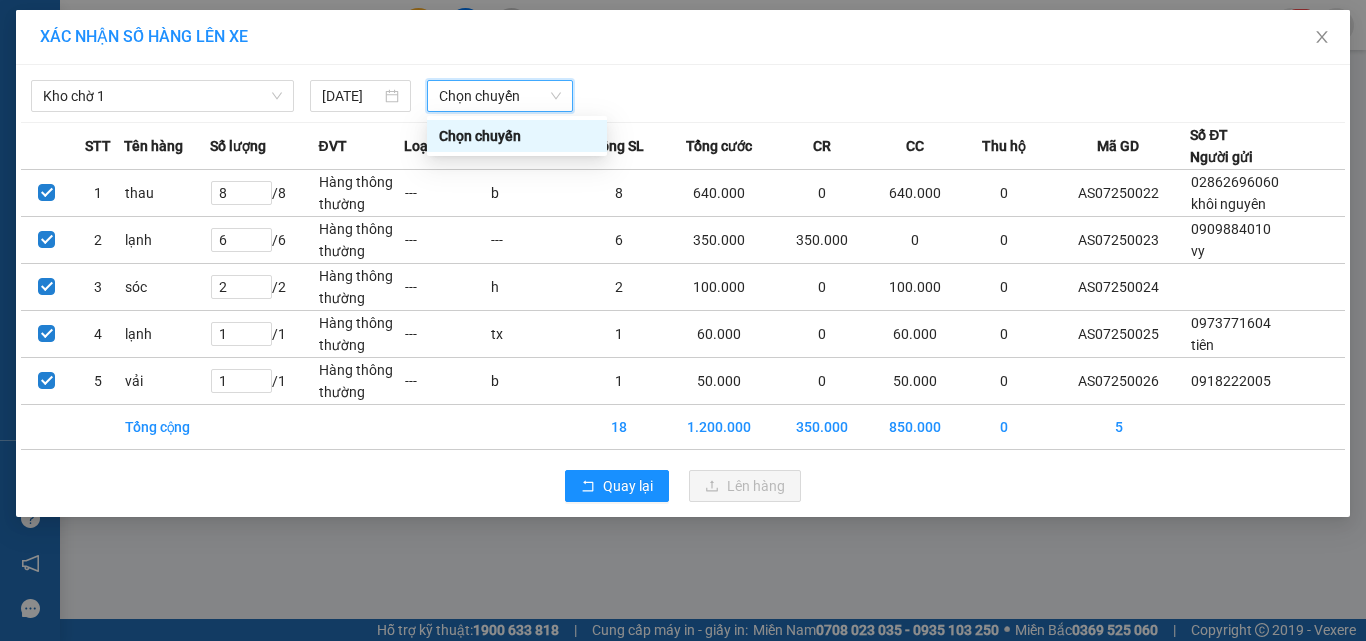click on "Chọn chuyến" at bounding box center (500, 96) 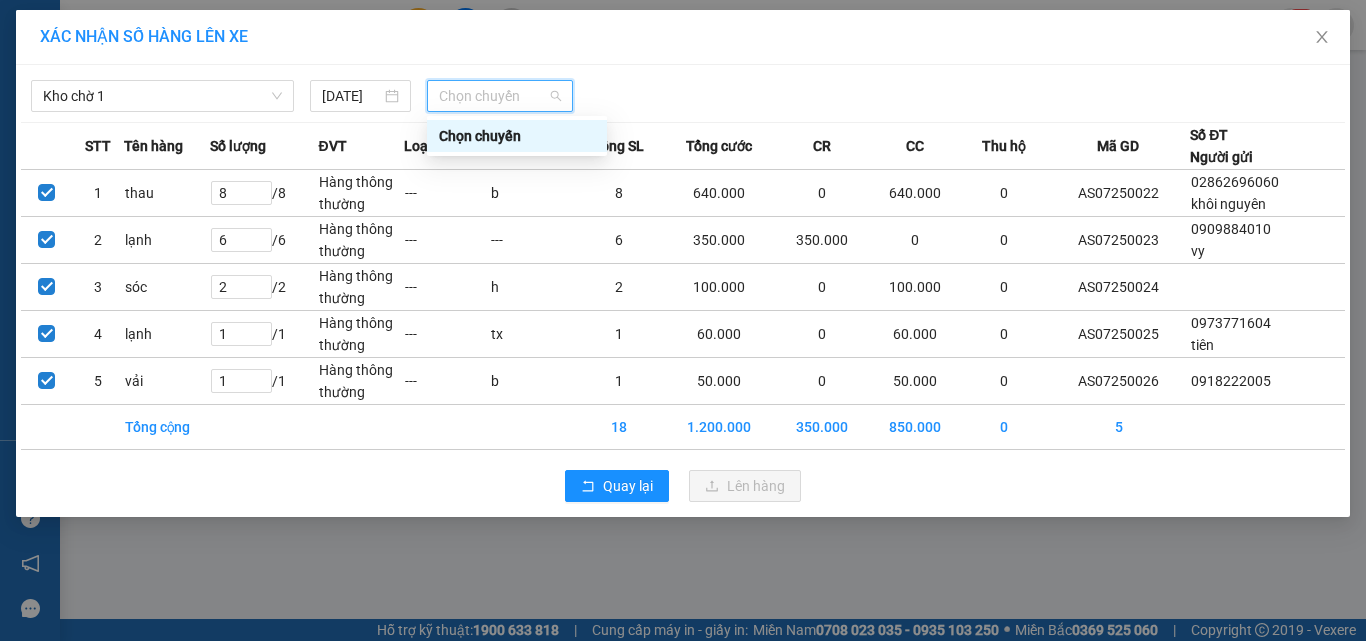 click on "Chọn chuyến" at bounding box center [500, 96] 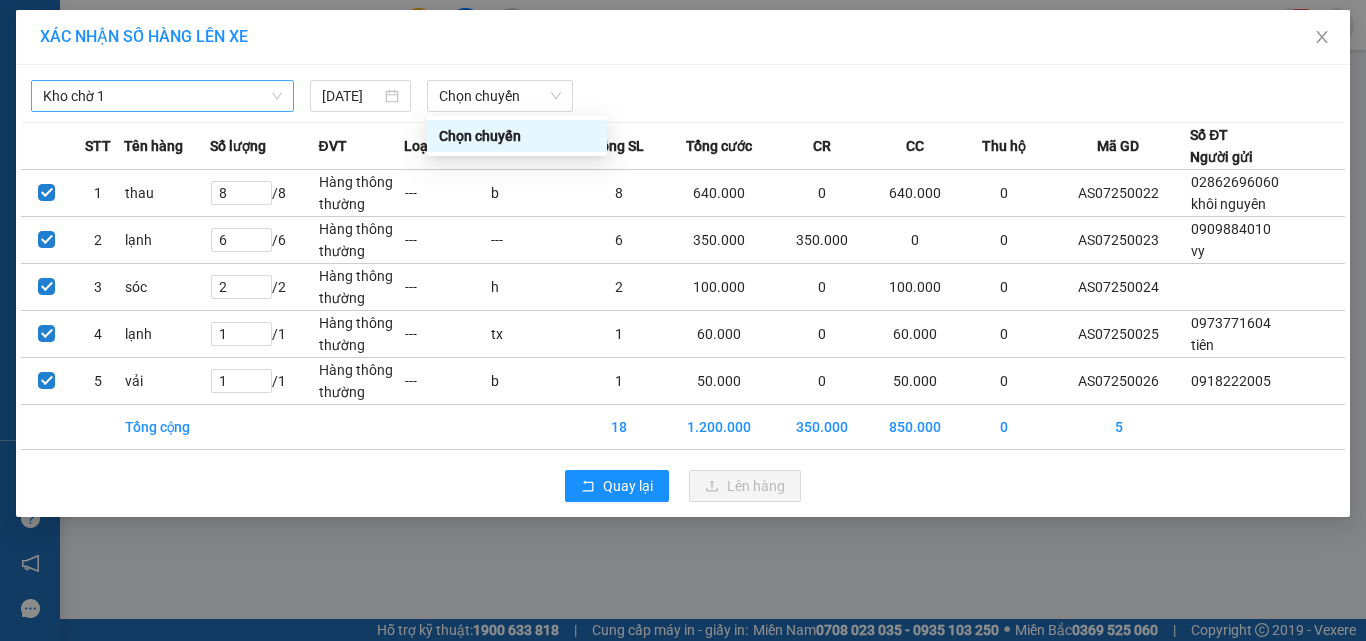 click on "Kho chờ 1 [DATE] Chọn chuyến" at bounding box center (683, 91) 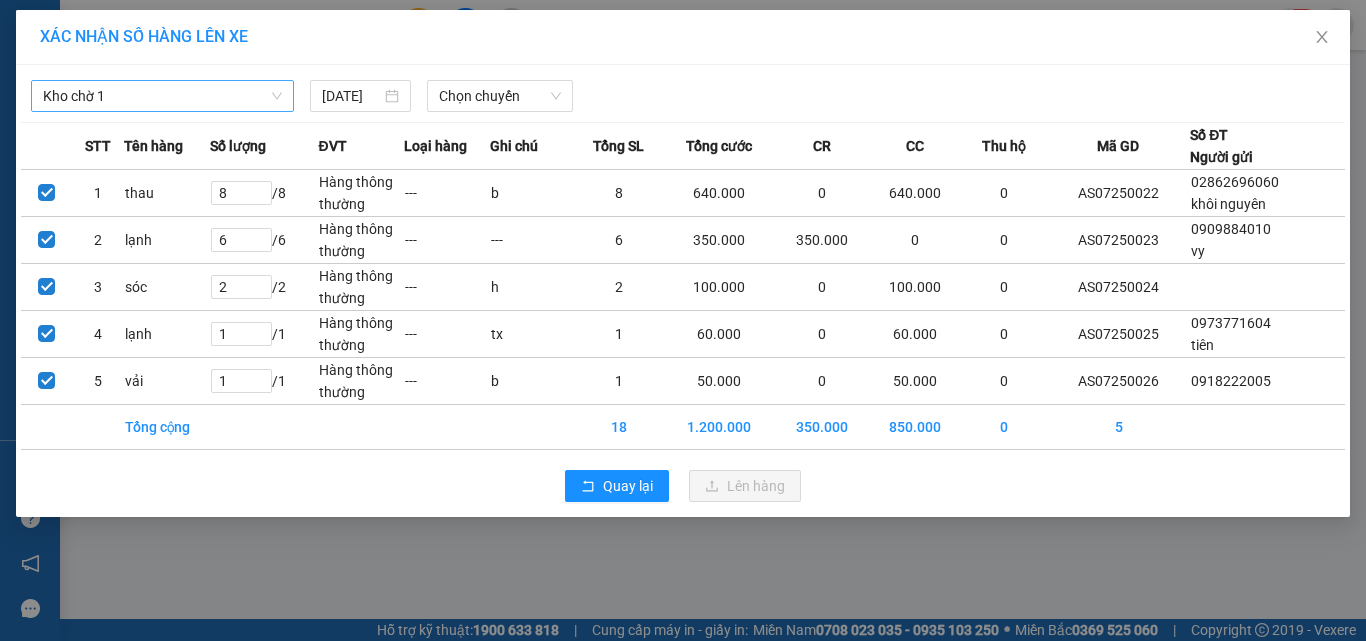 click on "Kho chờ 1" at bounding box center [162, 96] 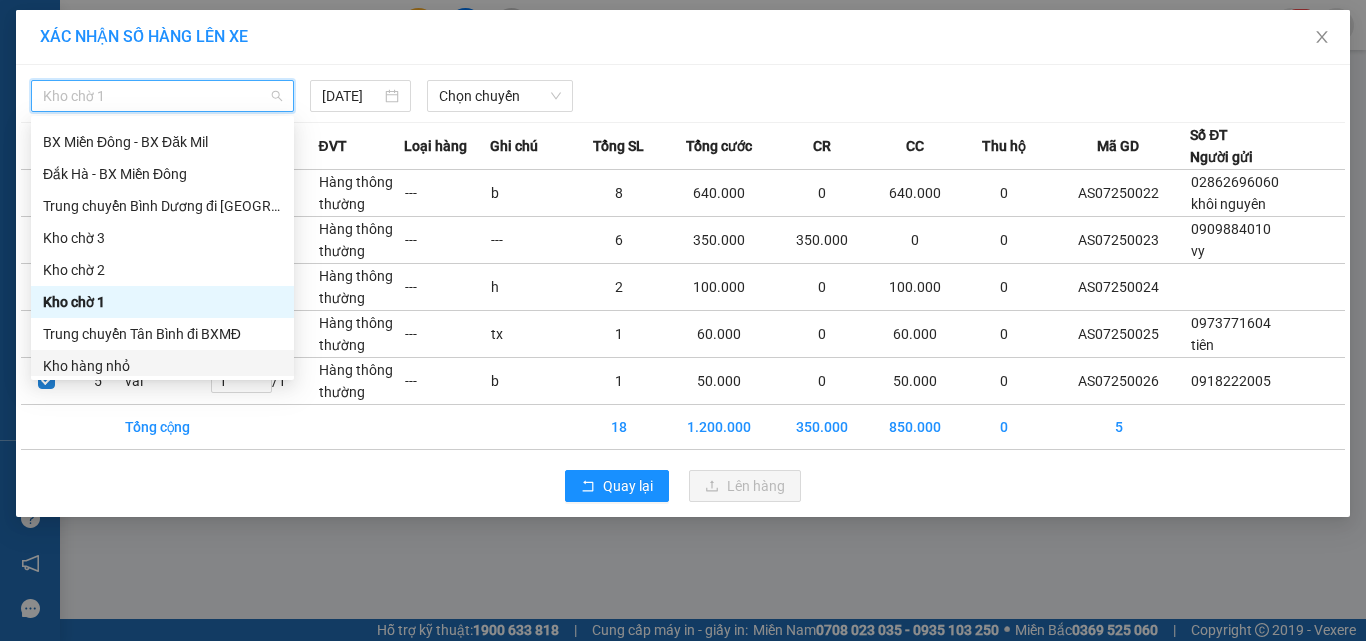 click on "Kho hàng nhỏ" at bounding box center [162, 366] 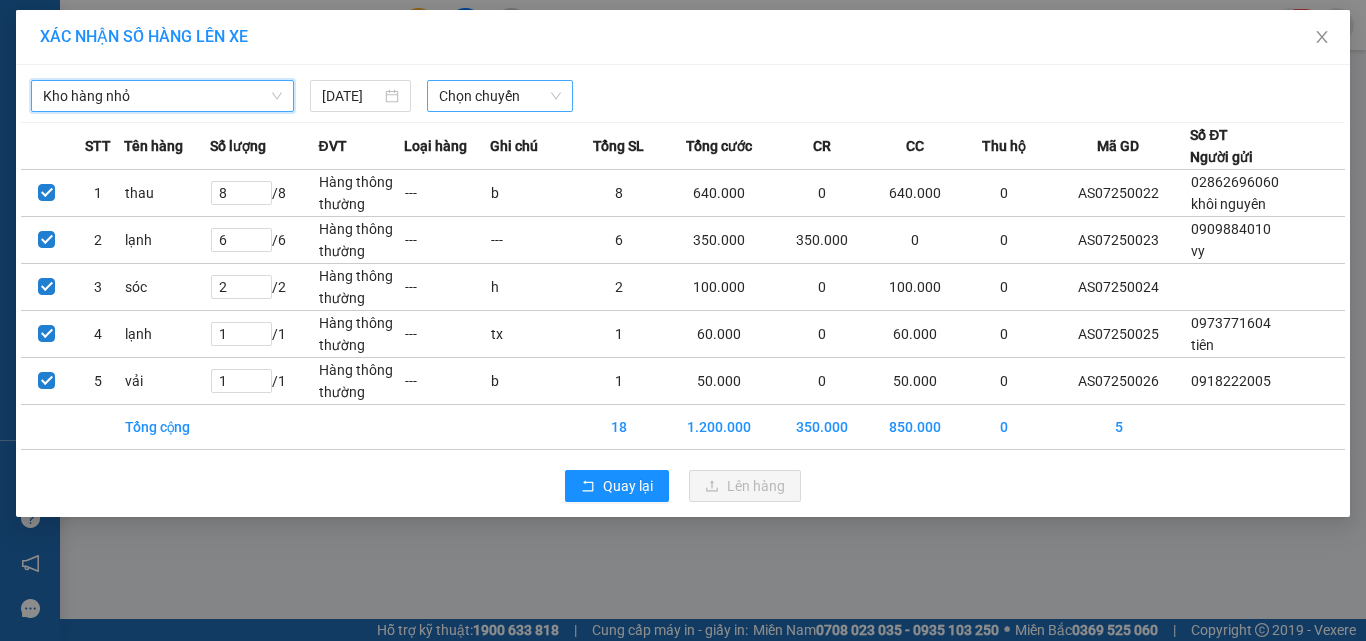 click on "Chọn chuyến" at bounding box center [500, 96] 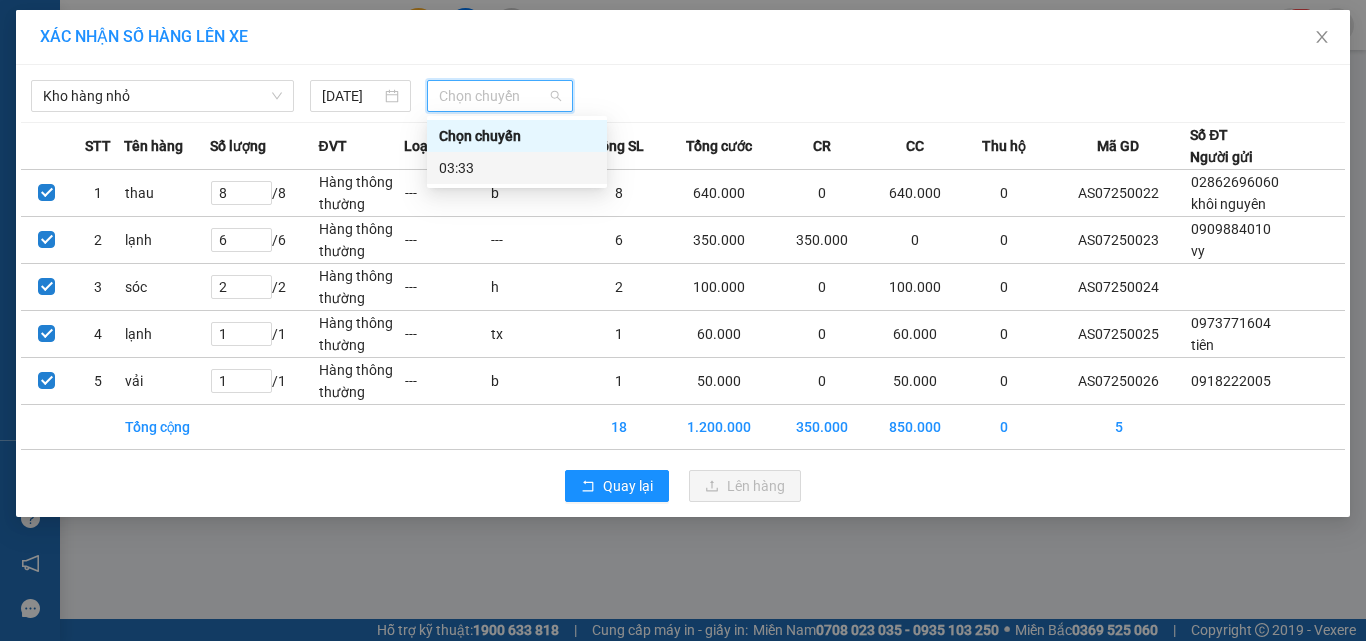 click on "03:33" at bounding box center (517, 168) 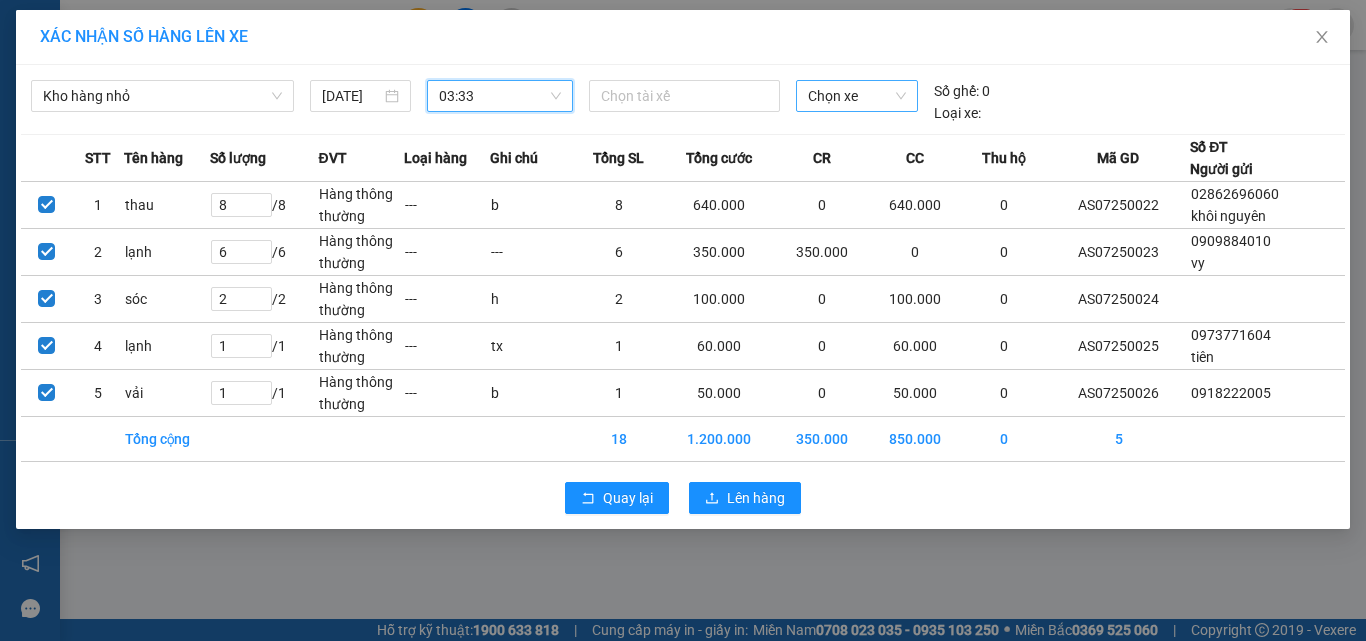 click on "Chọn xe" at bounding box center (857, 96) 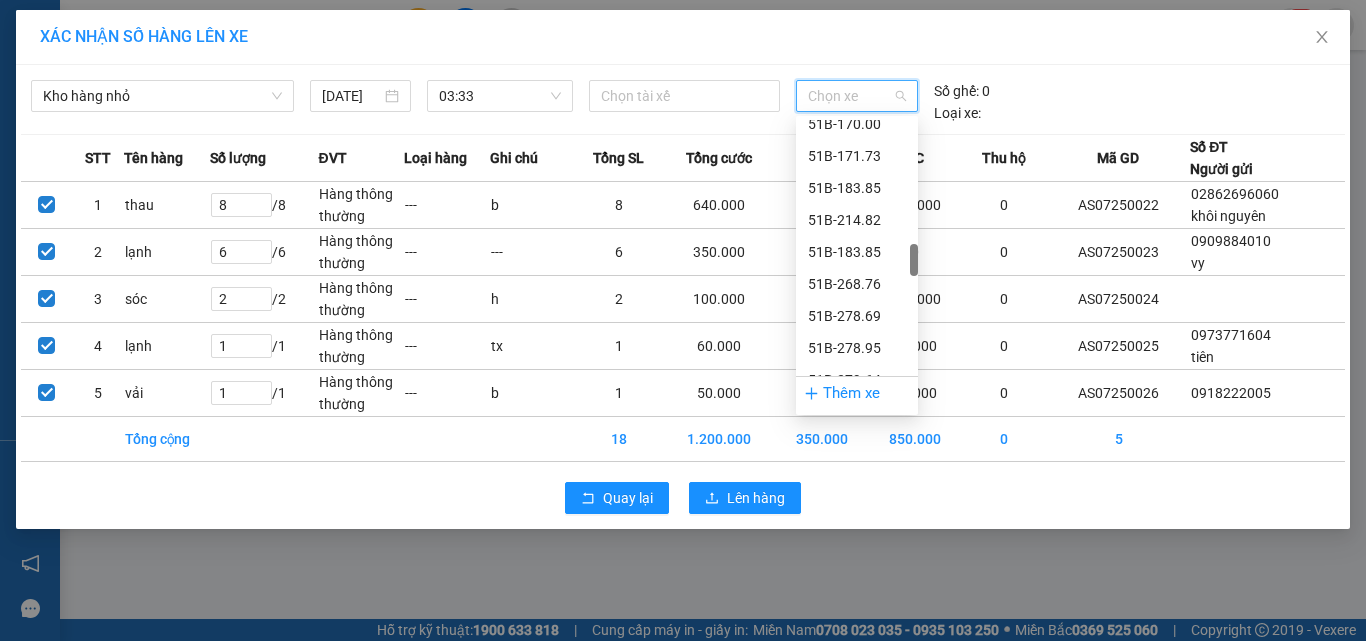 scroll, scrollTop: 1500, scrollLeft: 0, axis: vertical 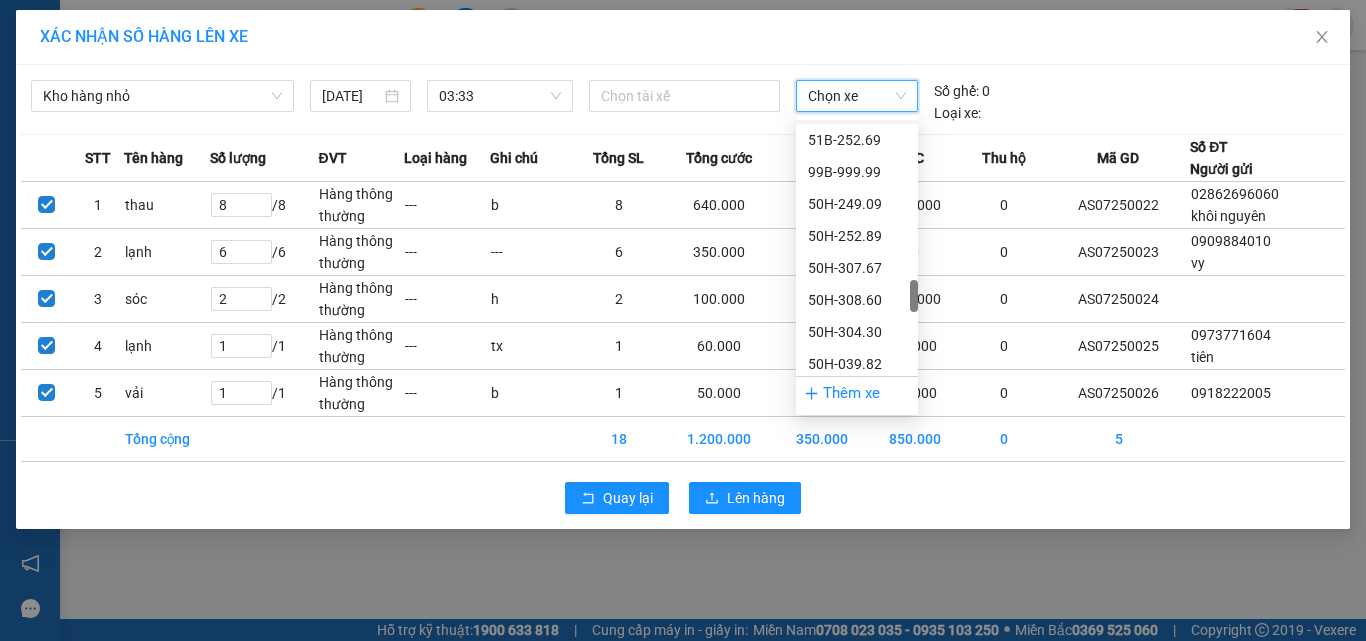 click on "Chọn xe" at bounding box center (857, 96) 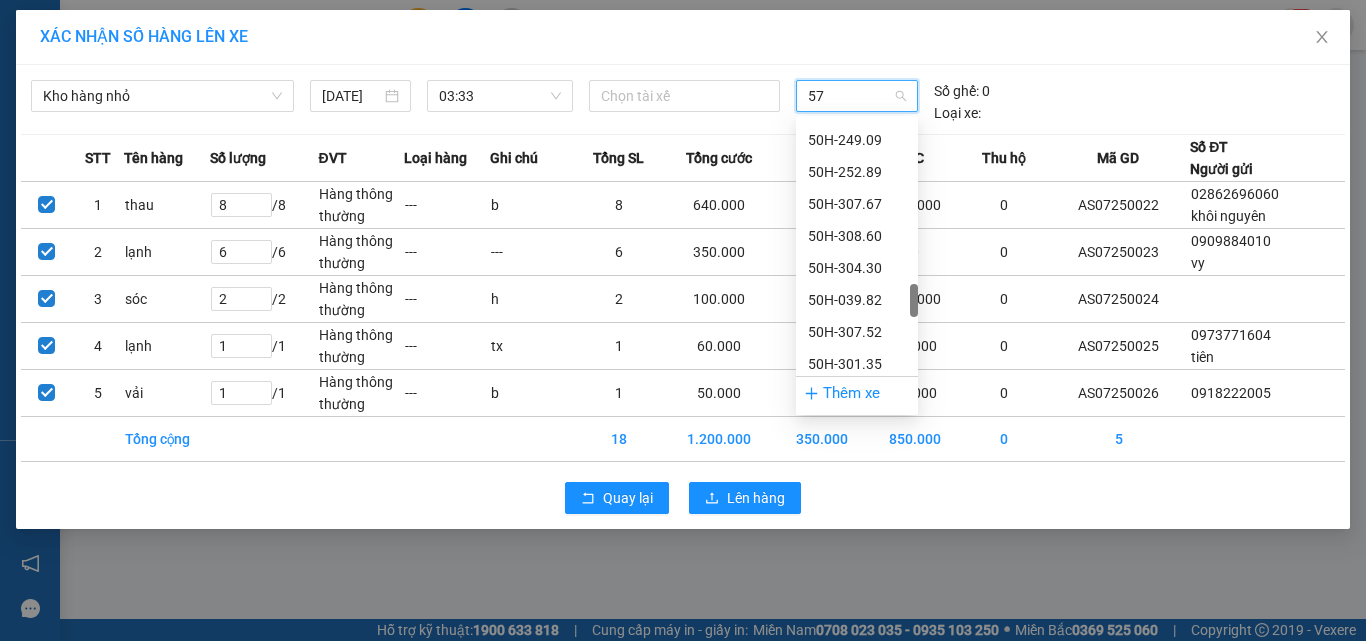 scroll, scrollTop: 0, scrollLeft: 0, axis: both 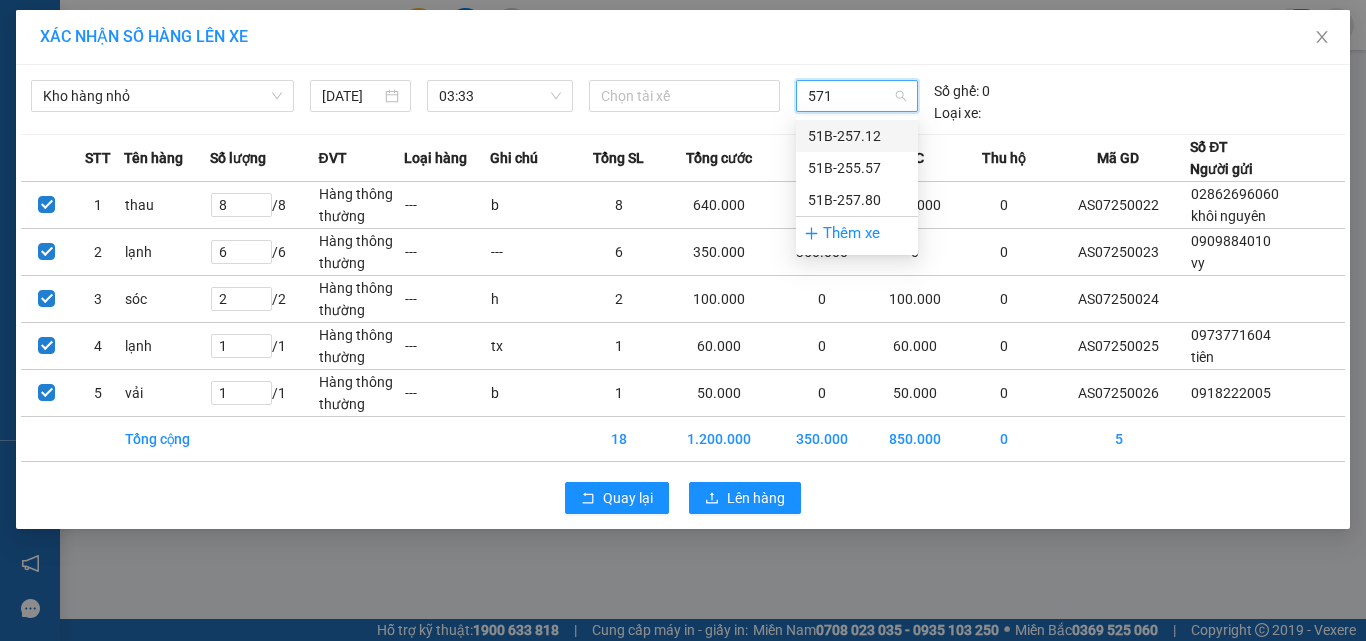 type on "5712" 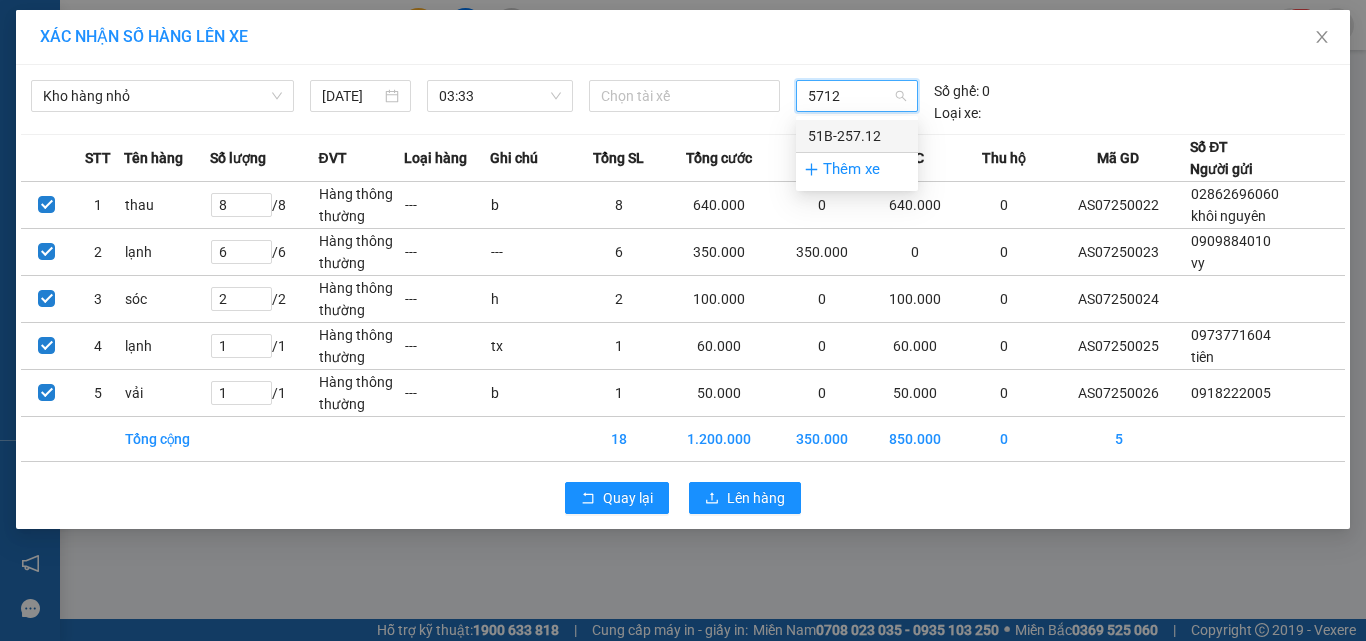 click on "51B-257.12" at bounding box center (857, 136) 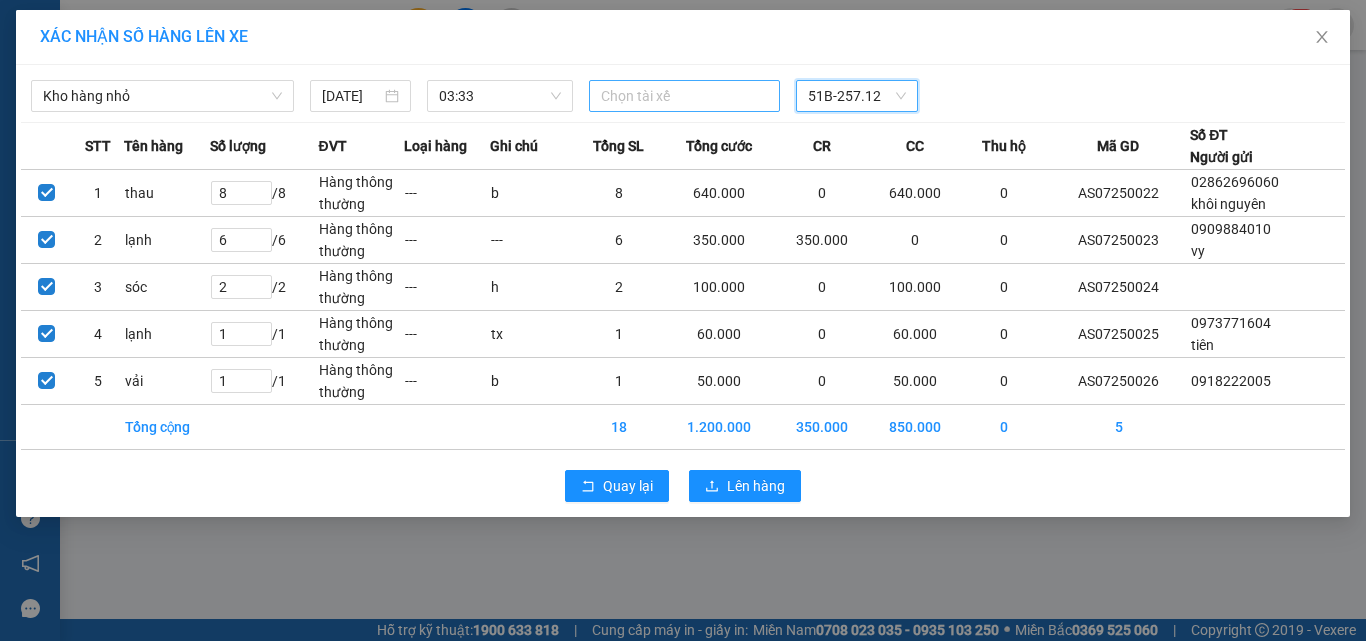 click at bounding box center (685, 96) 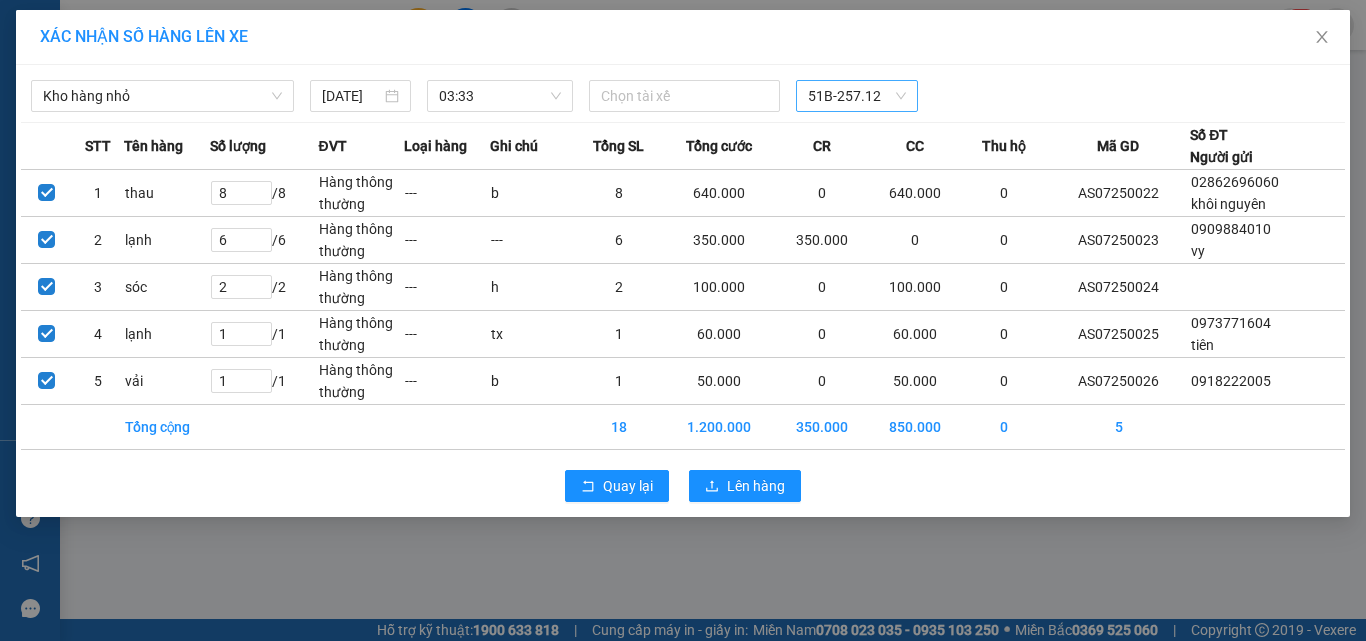 click on "XÁC NHẬN SỐ HÀNG LÊN XE" at bounding box center [683, 37] 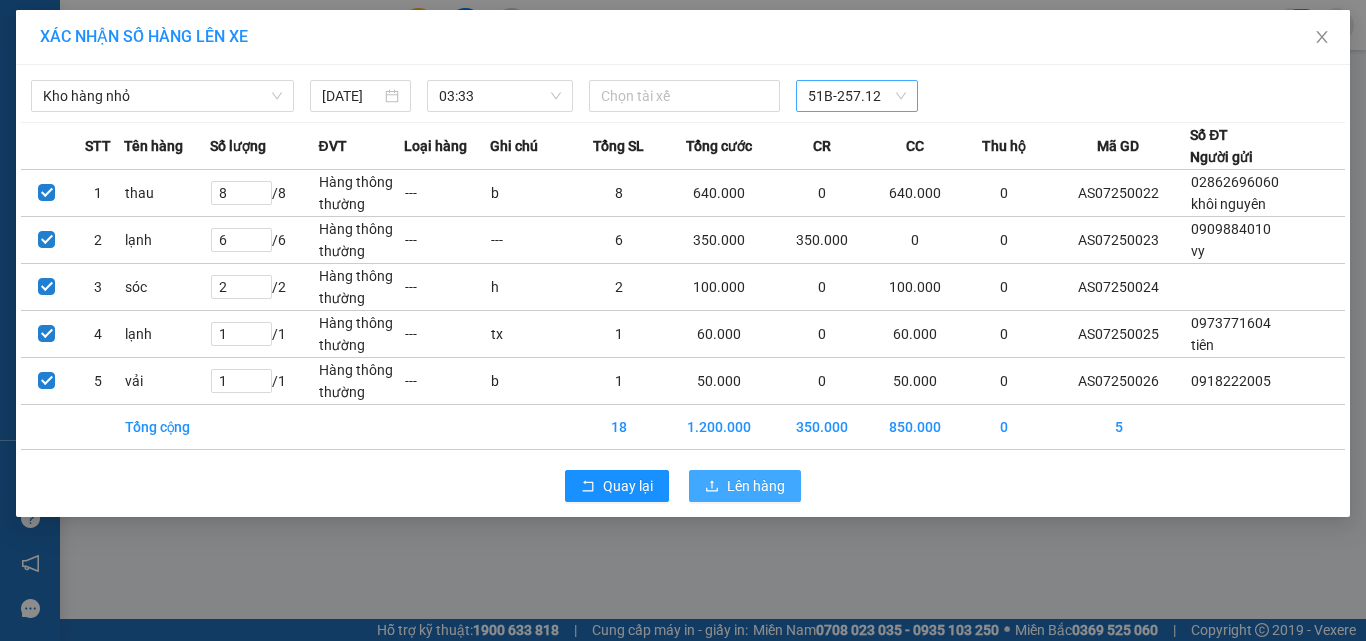 click on "Lên hàng" at bounding box center (756, 486) 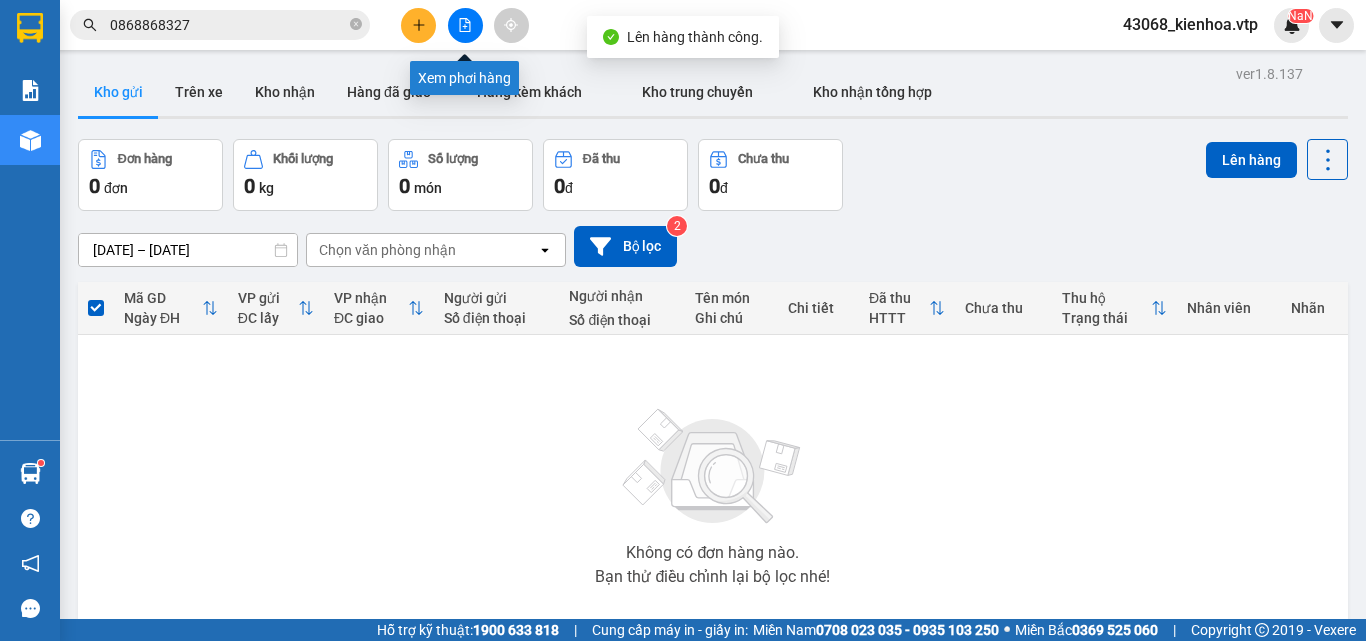 click at bounding box center [465, 25] 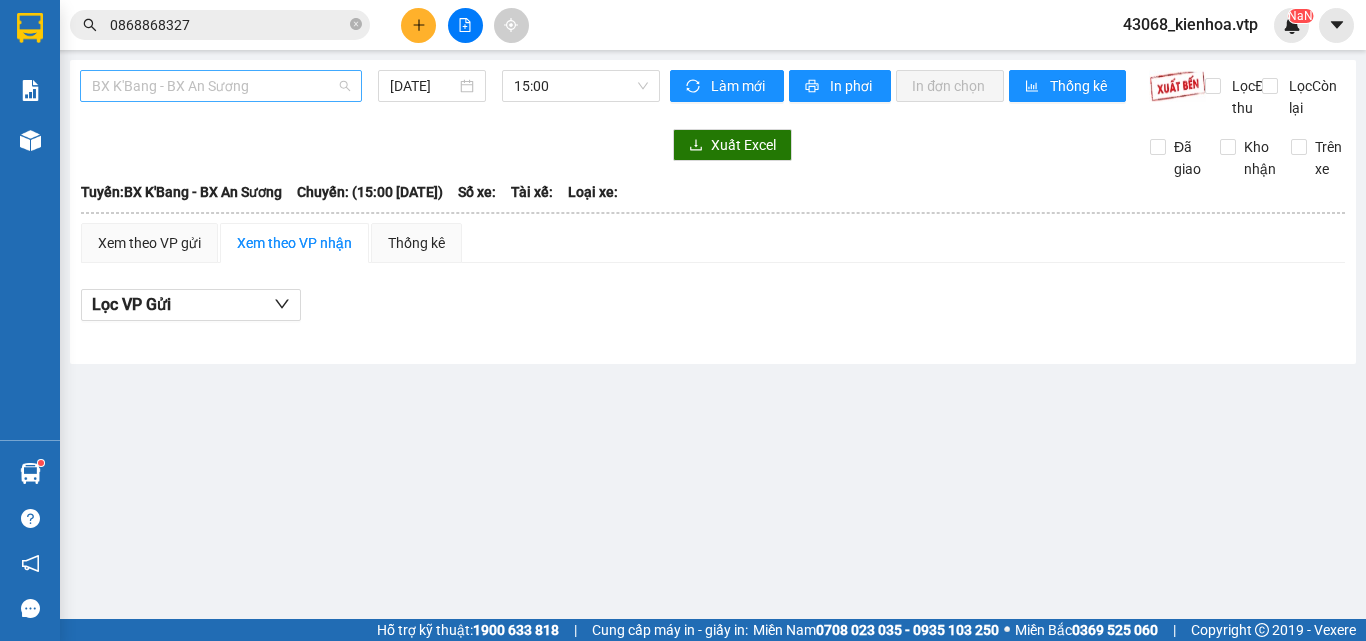 click on "BX K'Bang - BX An Sương" at bounding box center (221, 86) 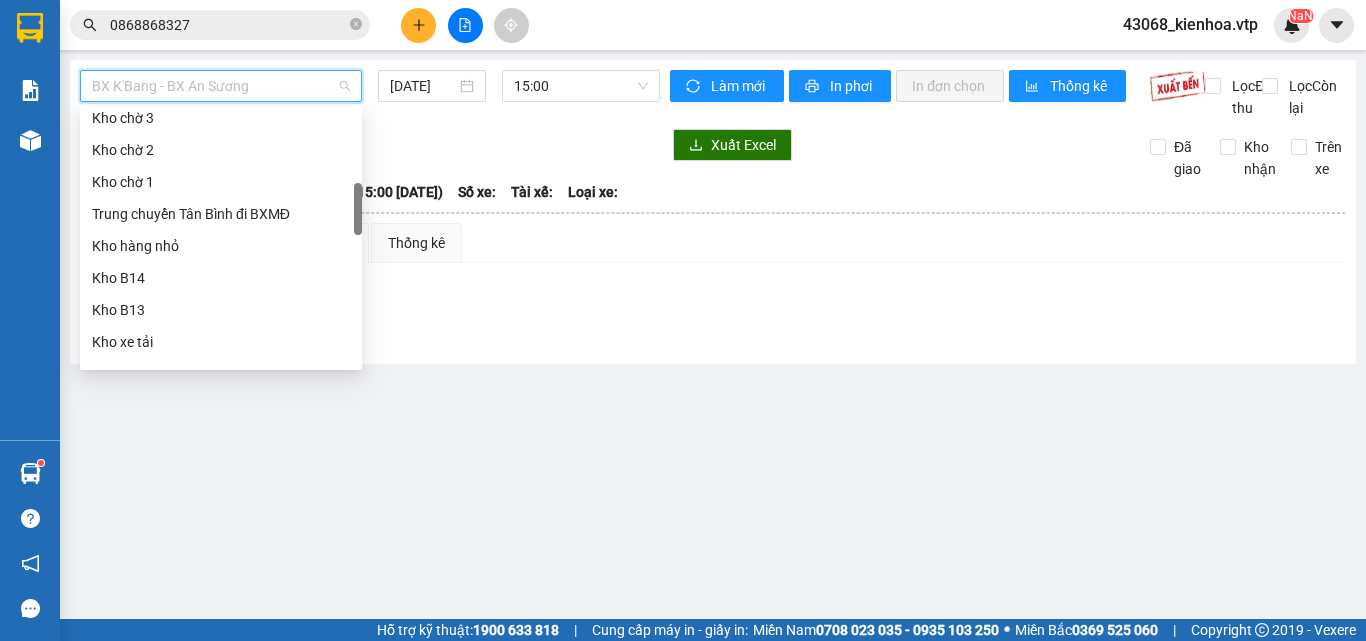 scroll, scrollTop: 398, scrollLeft: 0, axis: vertical 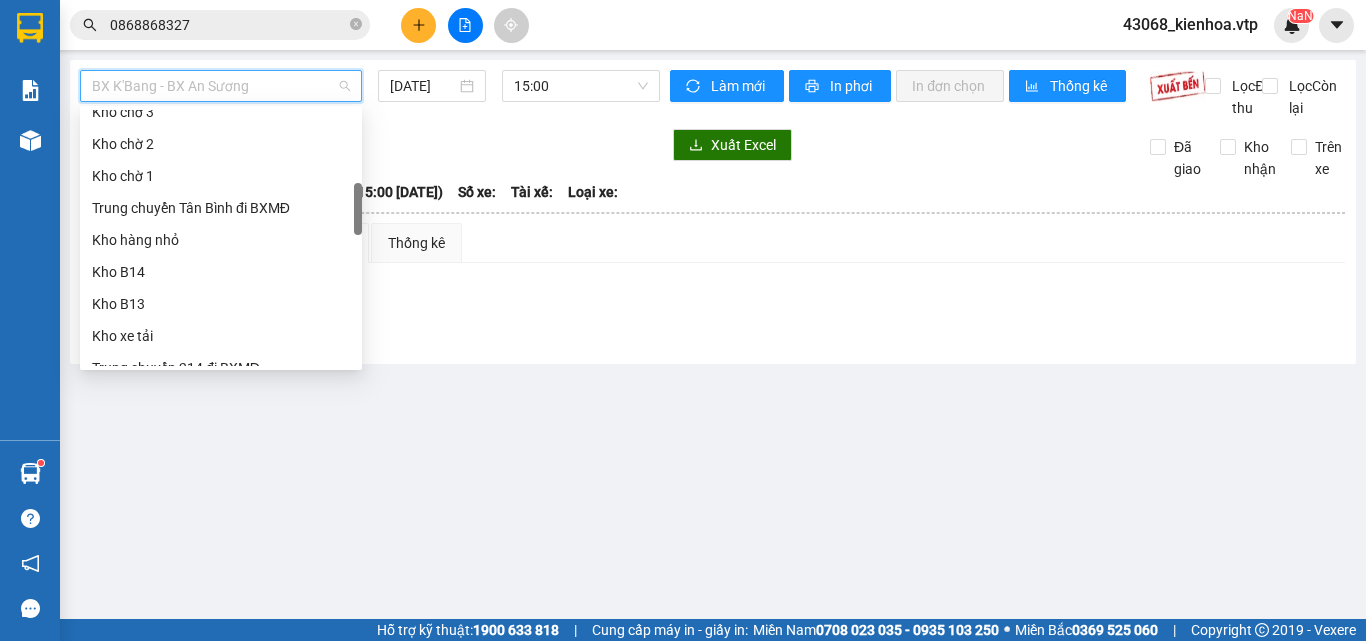 drag, startPoint x: 354, startPoint y: 175, endPoint x: 356, endPoint y: 210, distance: 35.057095 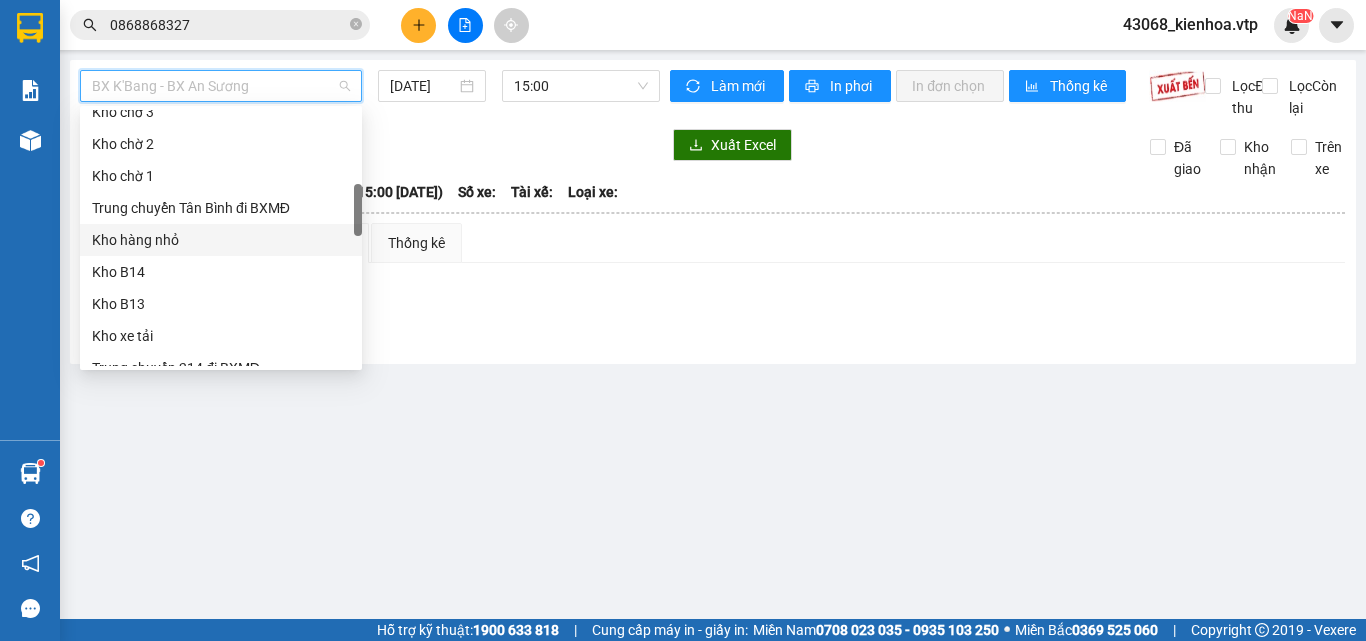 click on "Kho hàng nhỏ" at bounding box center [221, 240] 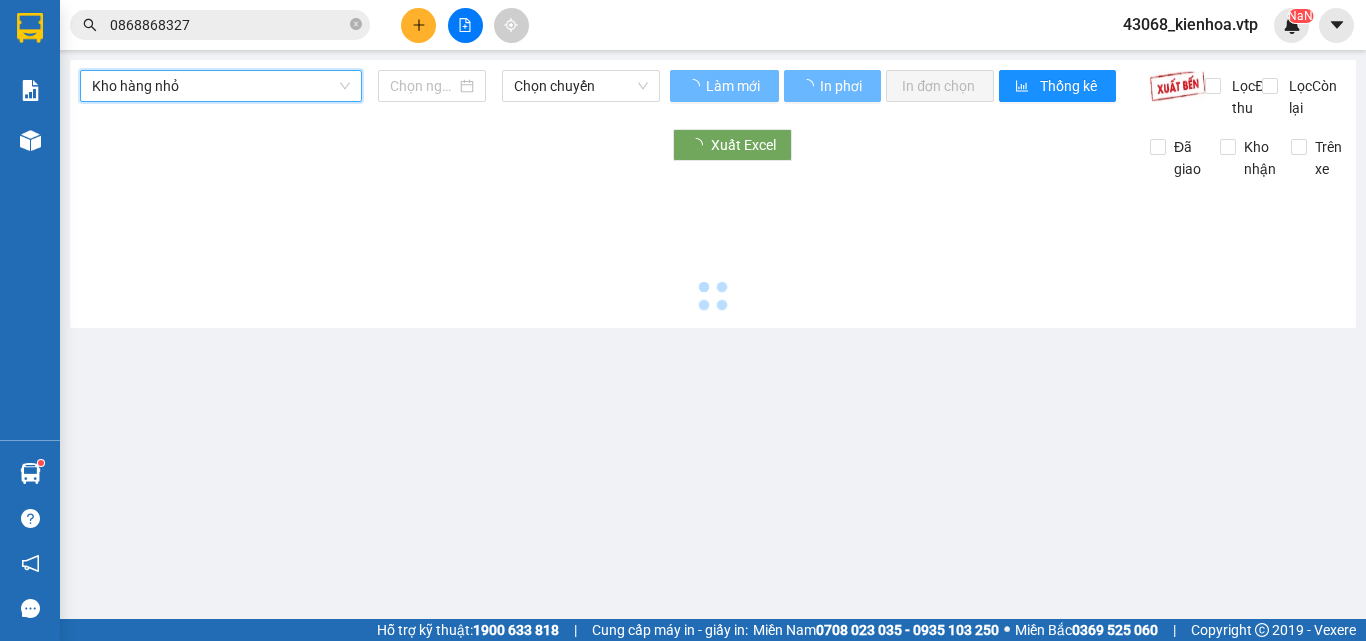 type on "[DATE]" 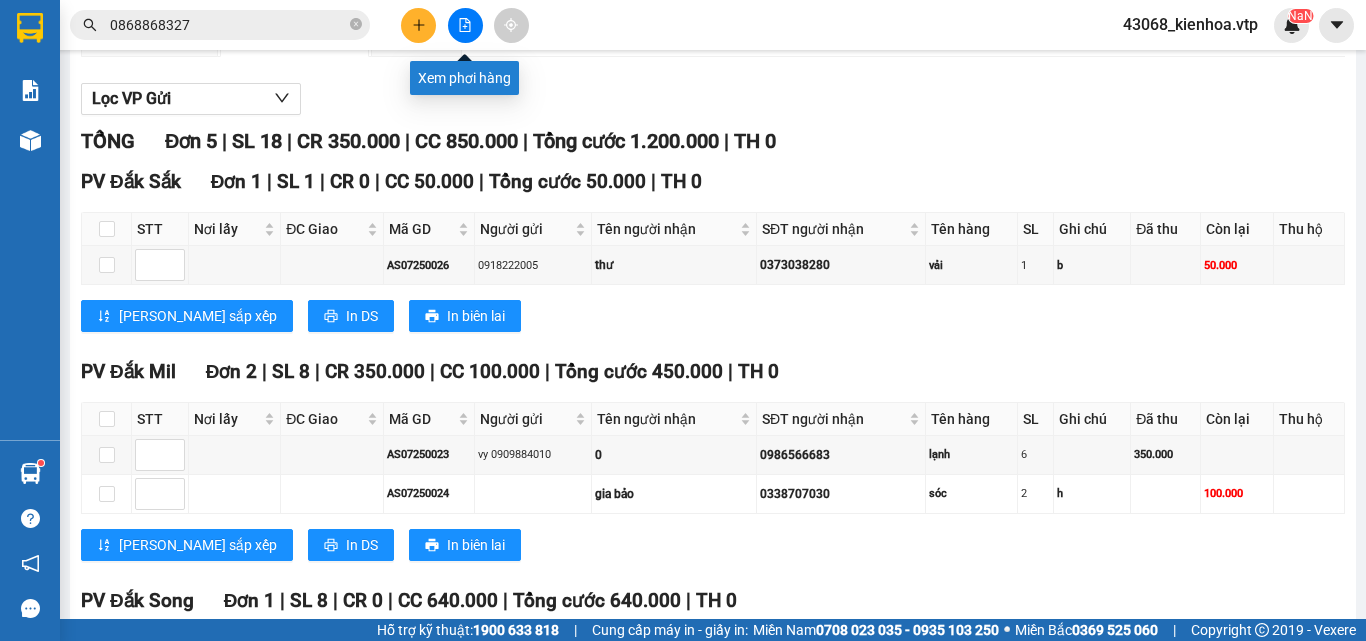 scroll, scrollTop: 0, scrollLeft: 0, axis: both 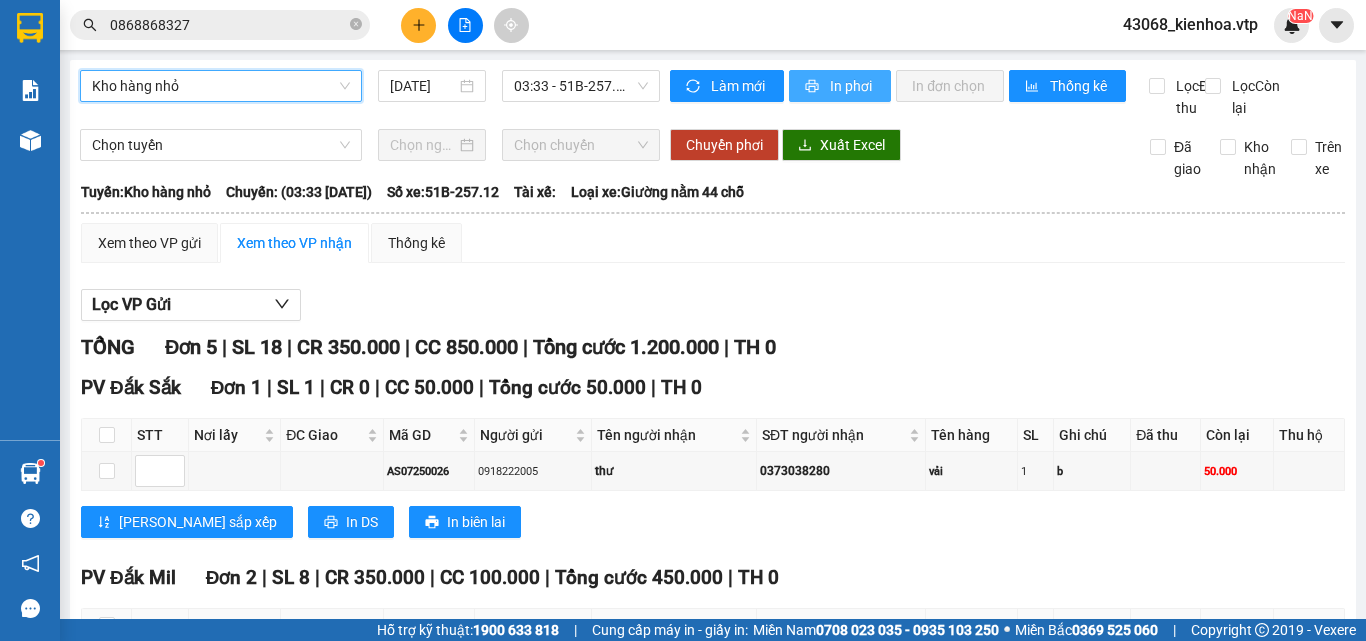 click 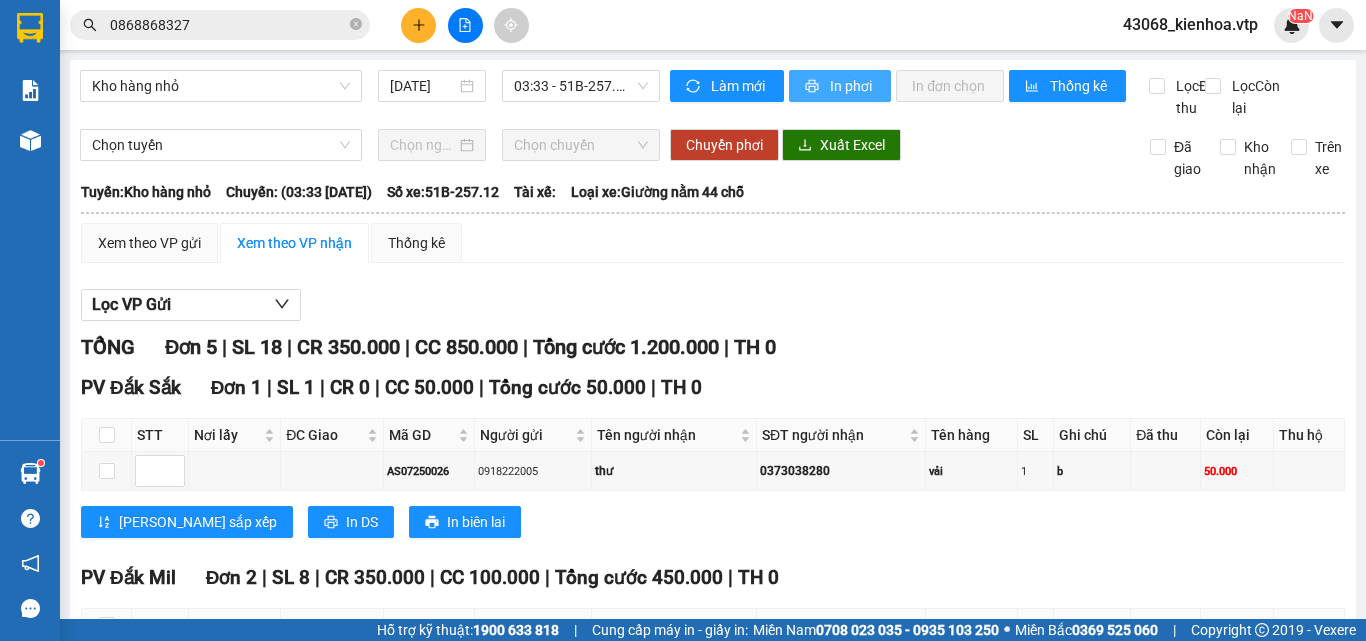 scroll, scrollTop: 0, scrollLeft: 0, axis: both 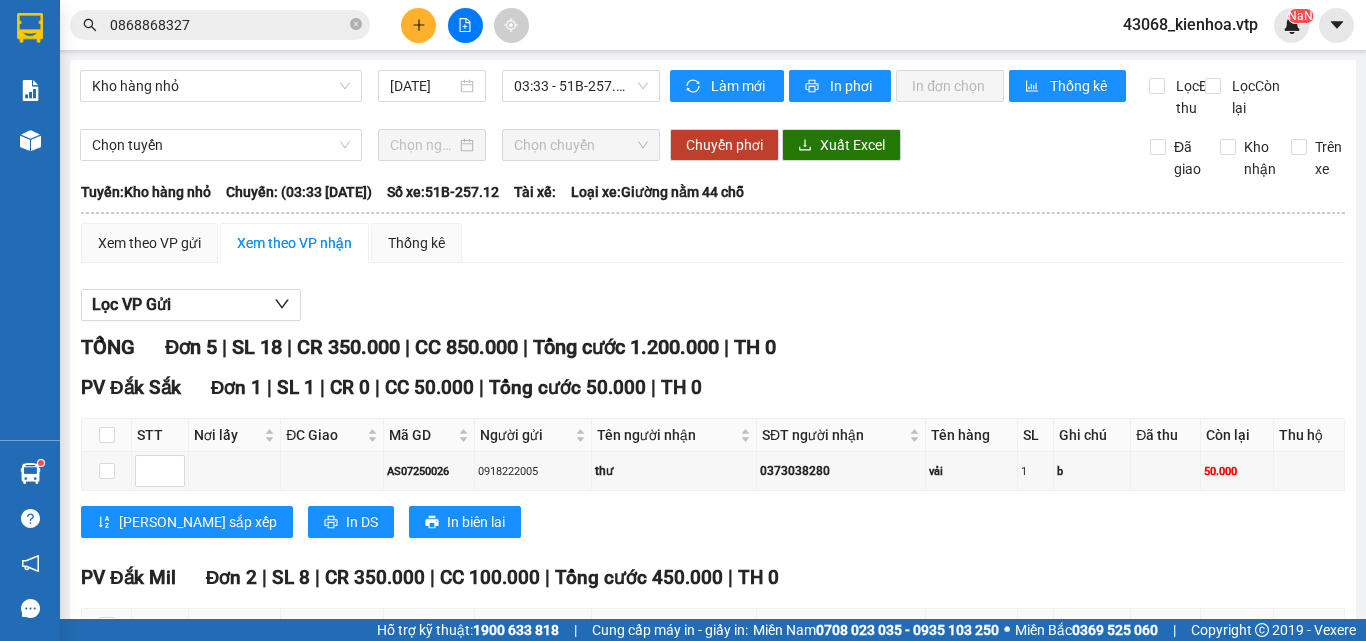click on "Lọc VP Gửi" at bounding box center (713, 305) 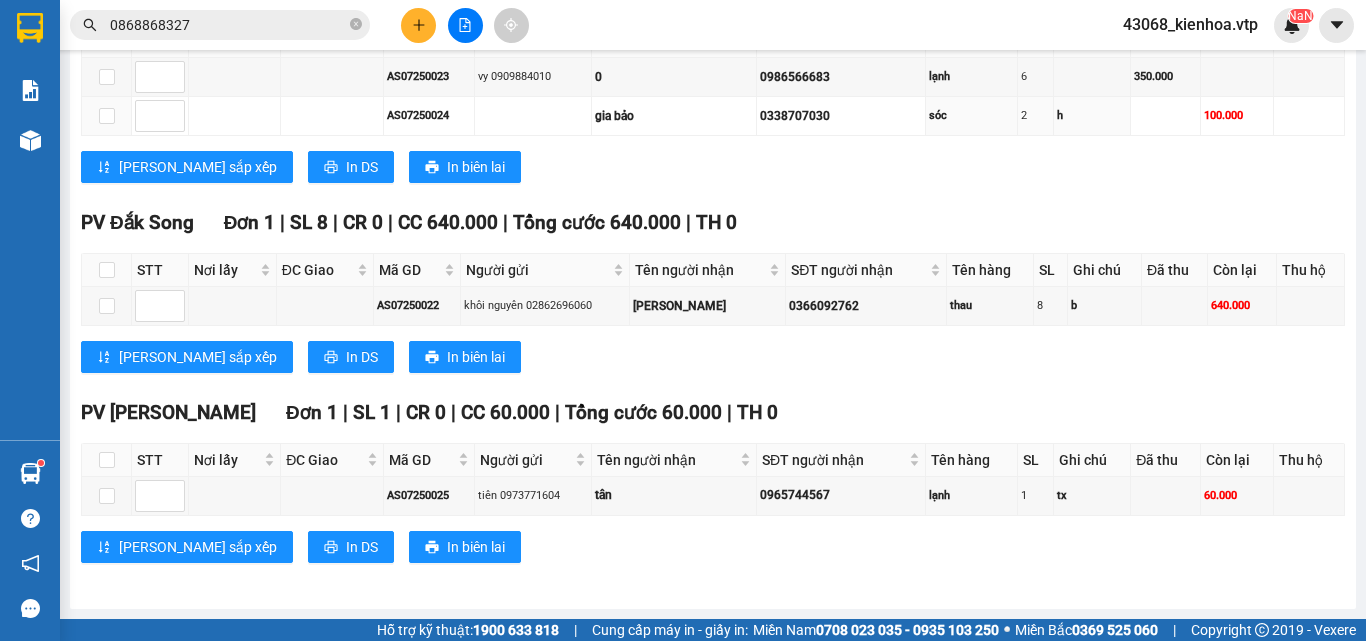 scroll, scrollTop: 606, scrollLeft: 0, axis: vertical 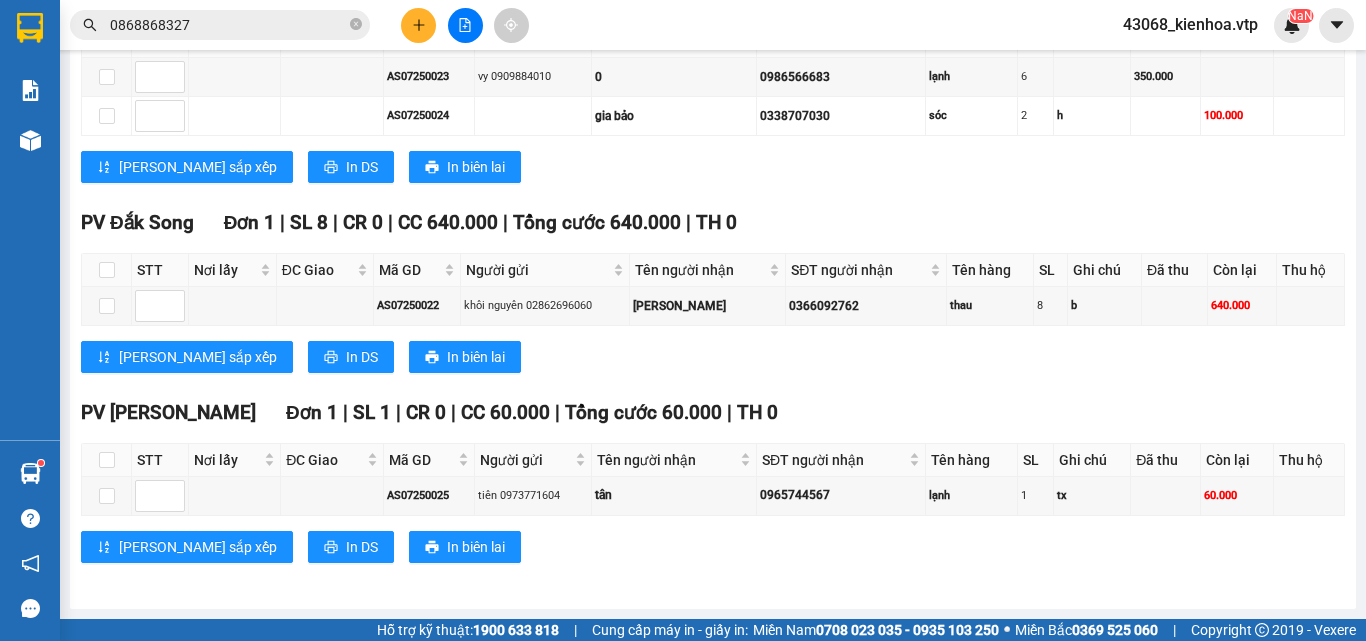 click on "[PERSON_NAME] sắp xếp In DS In biên lai" at bounding box center [713, 167] 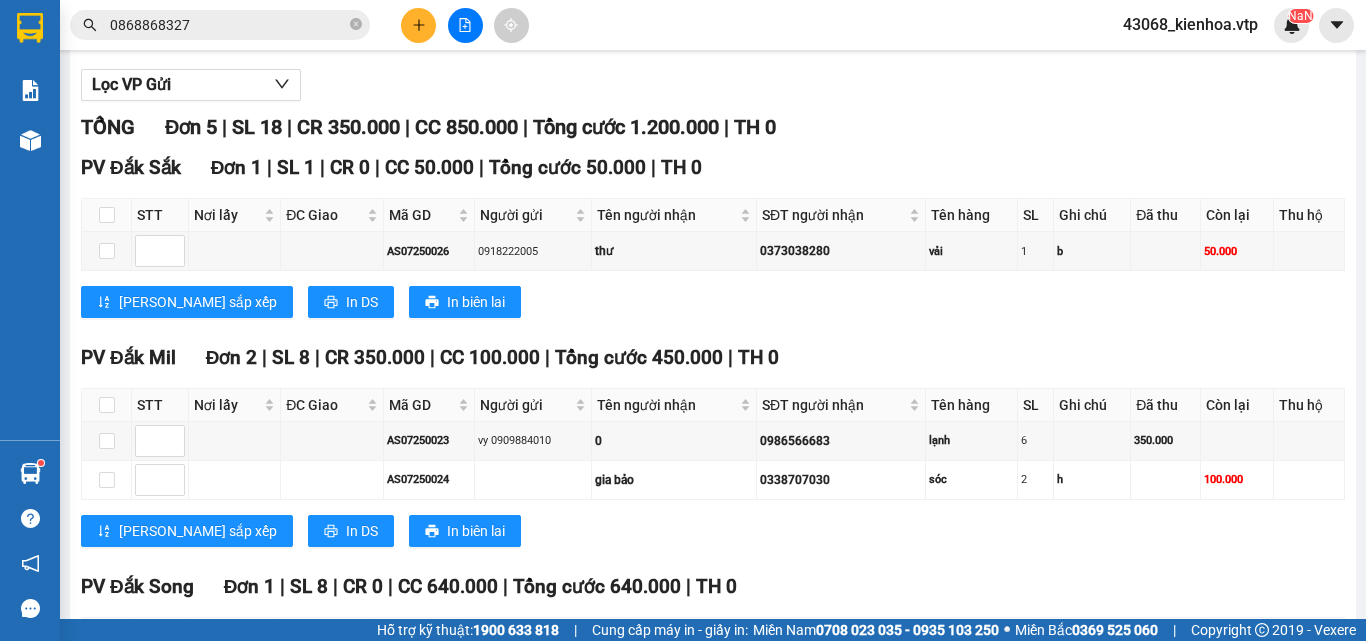 scroll, scrollTop: 6, scrollLeft: 0, axis: vertical 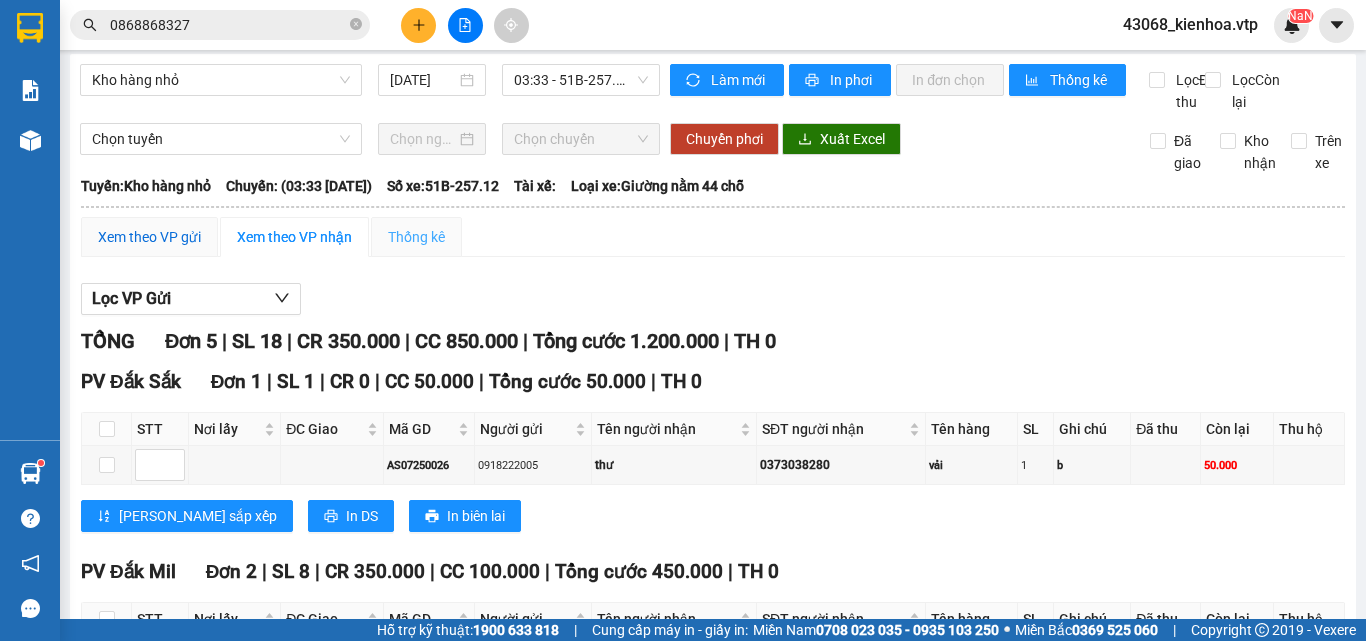 drag, startPoint x: 128, startPoint y: 254, endPoint x: 386, endPoint y: 249, distance: 258.04843 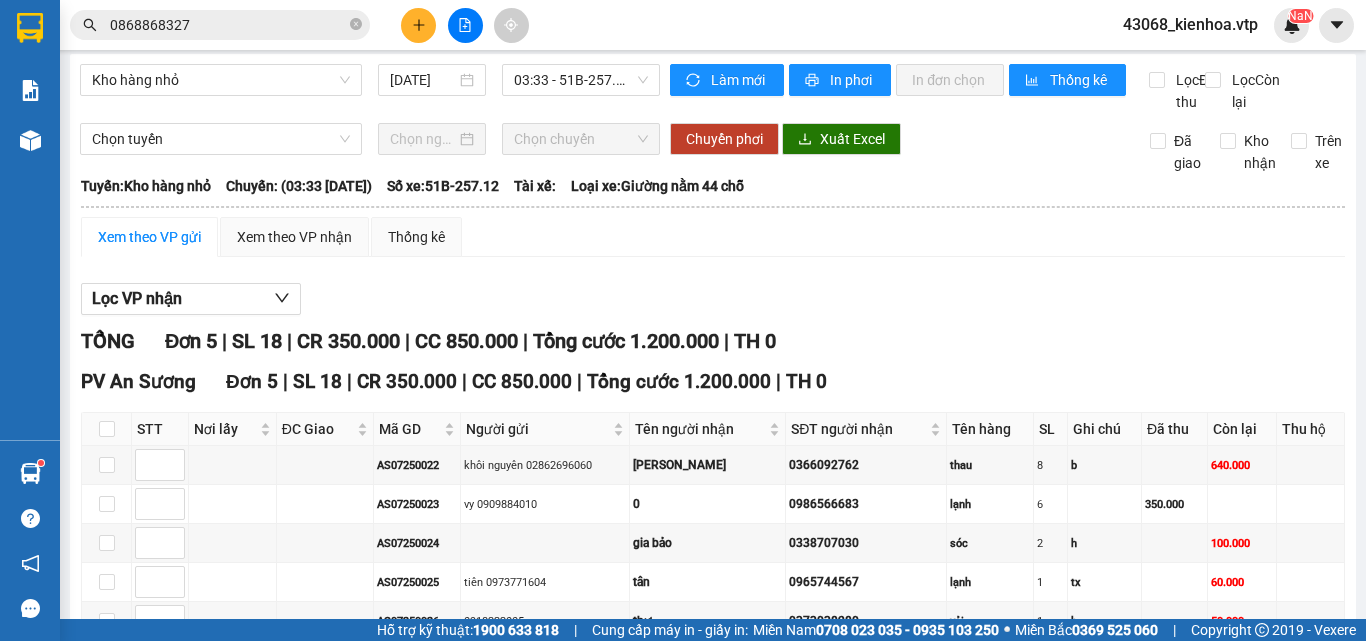 scroll, scrollTop: 153, scrollLeft: 0, axis: vertical 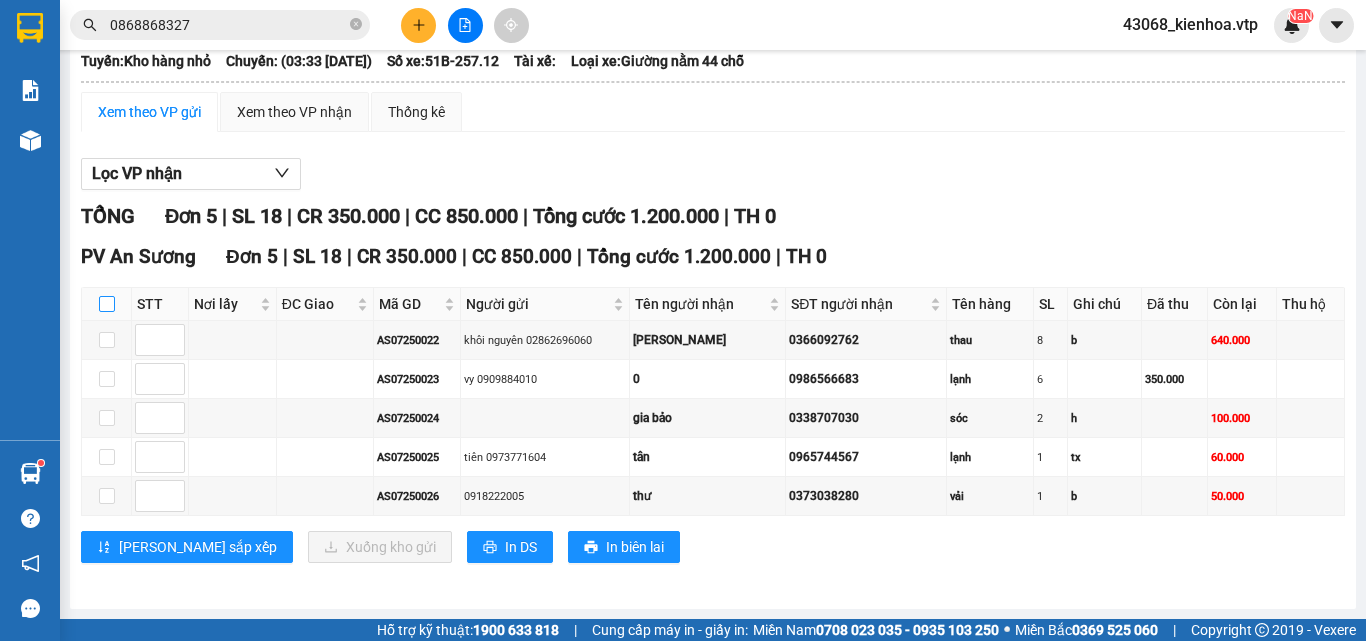 click at bounding box center [107, 304] 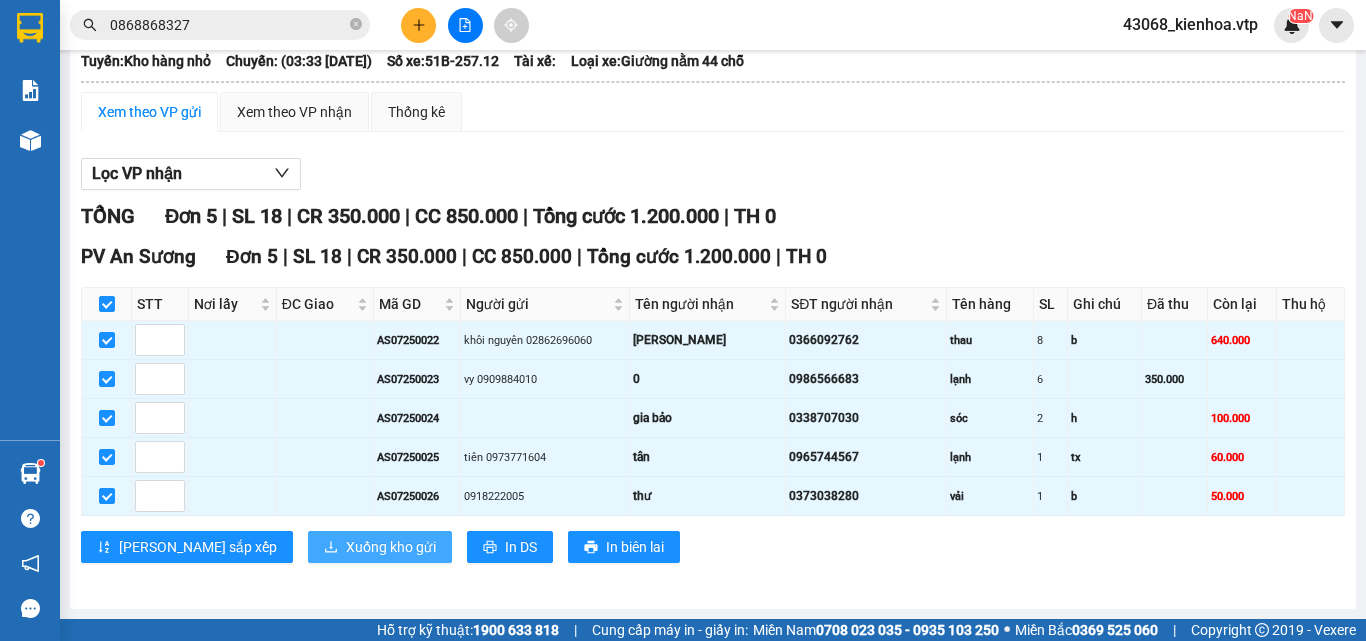 click on "Xuống kho gửi" at bounding box center (391, 547) 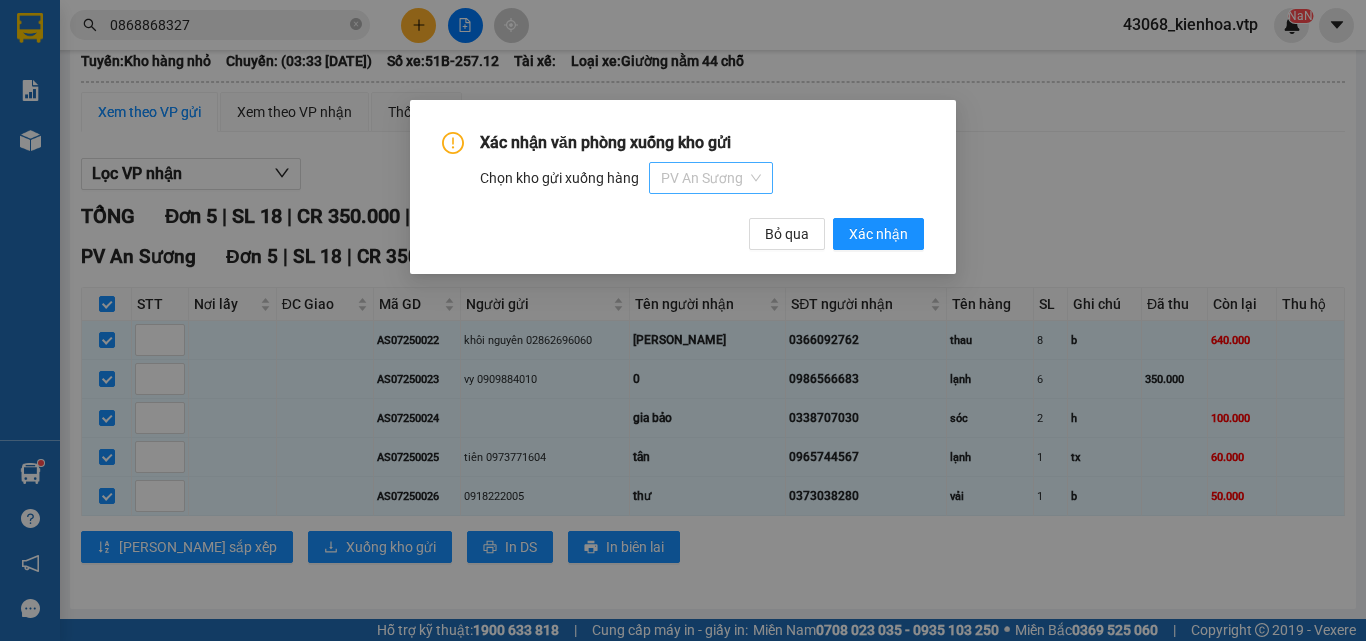 click on "PV An Sương" at bounding box center (711, 178) 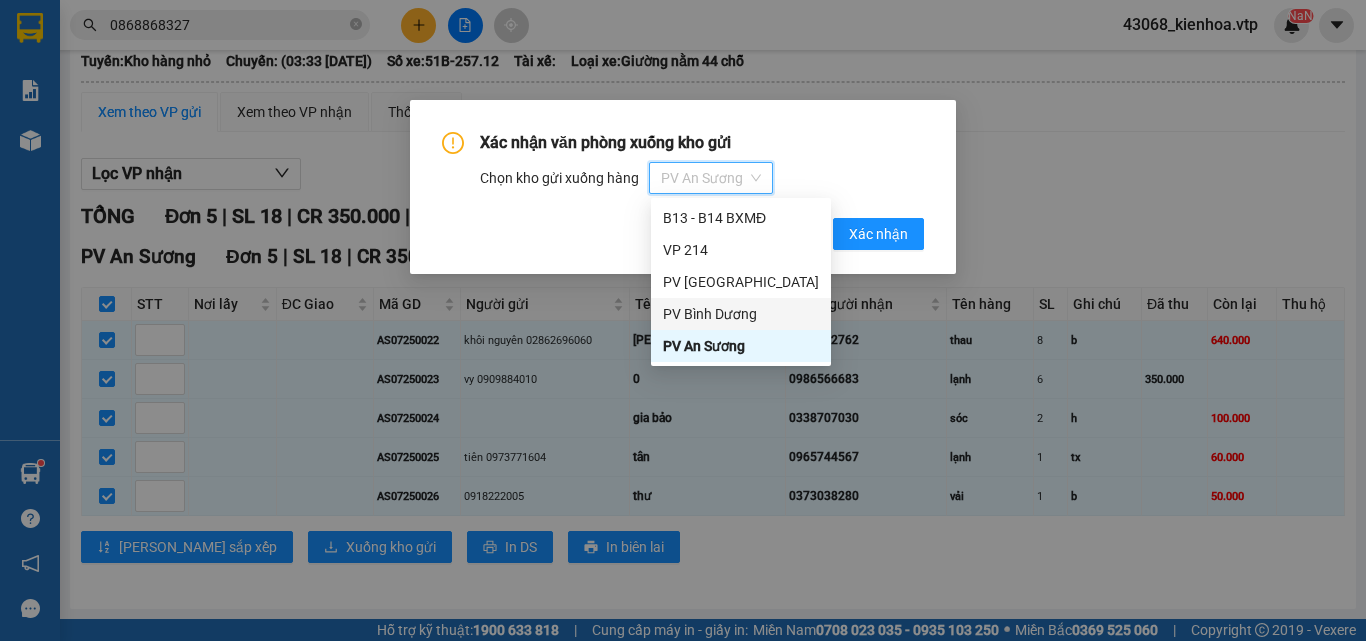 click on "PV Bình Dương" at bounding box center [741, 314] 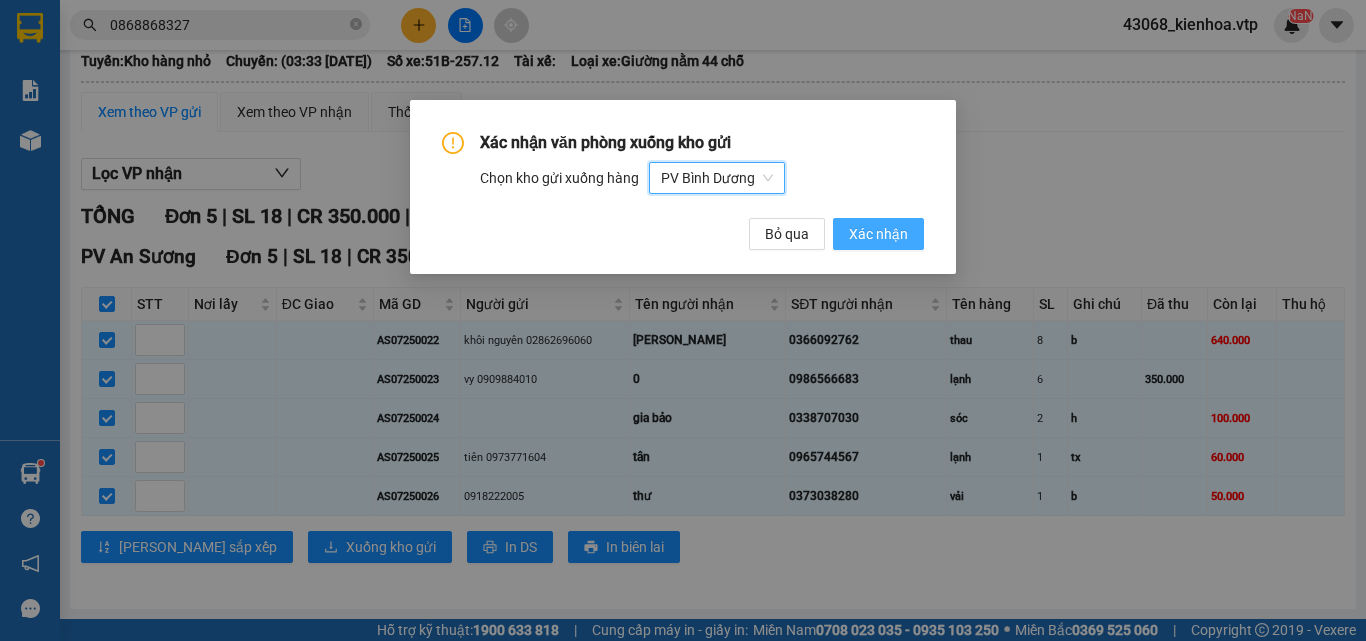 click on "Xác nhận" at bounding box center [878, 234] 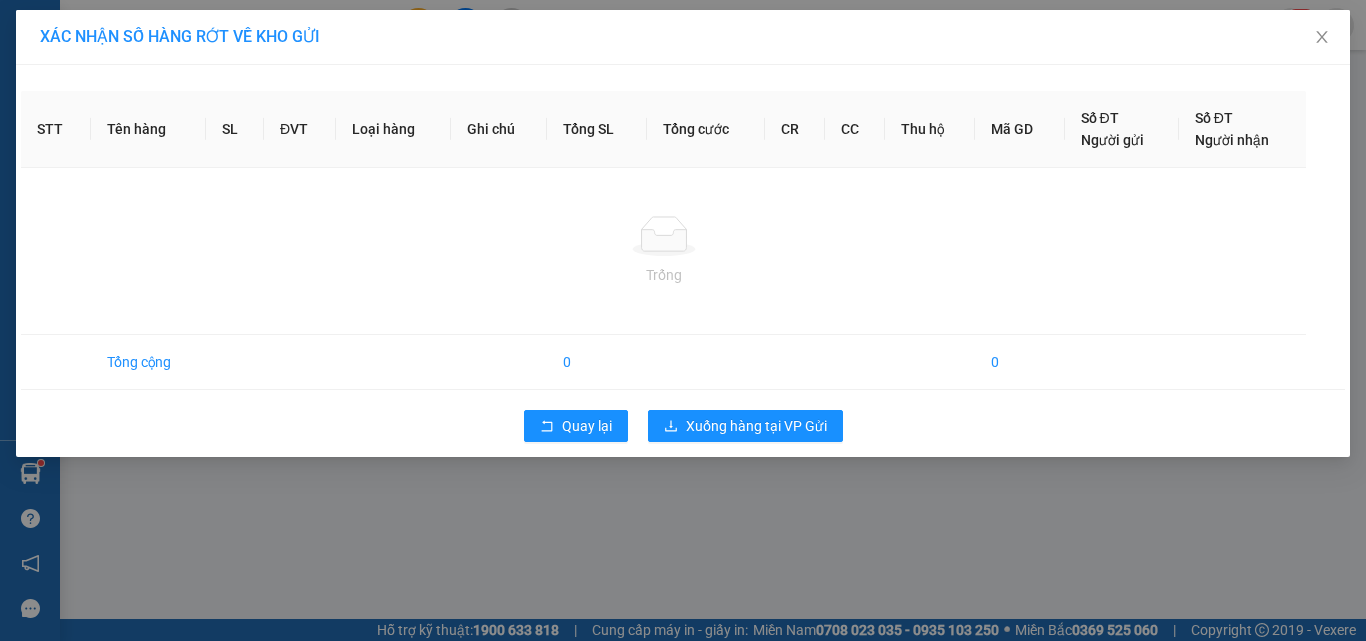 scroll, scrollTop: 0, scrollLeft: 0, axis: both 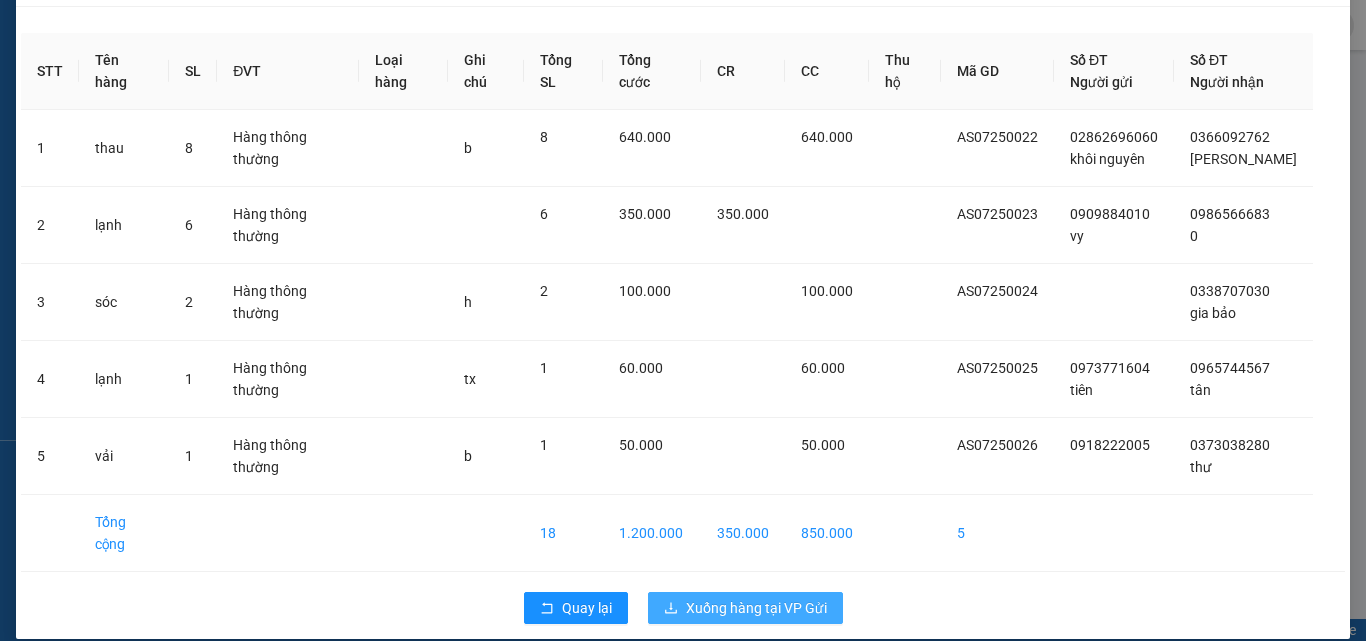 click on "Xuống hàng tại VP Gửi" at bounding box center (756, 608) 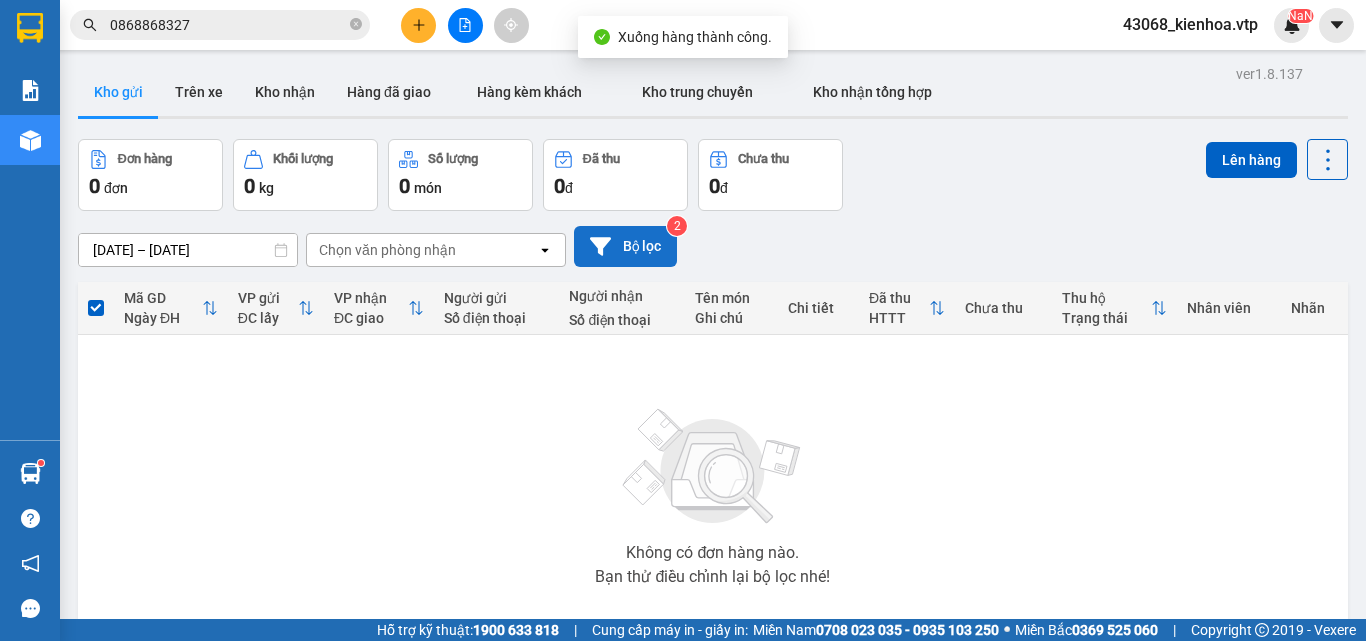 click on "Bộ lọc" at bounding box center [625, 246] 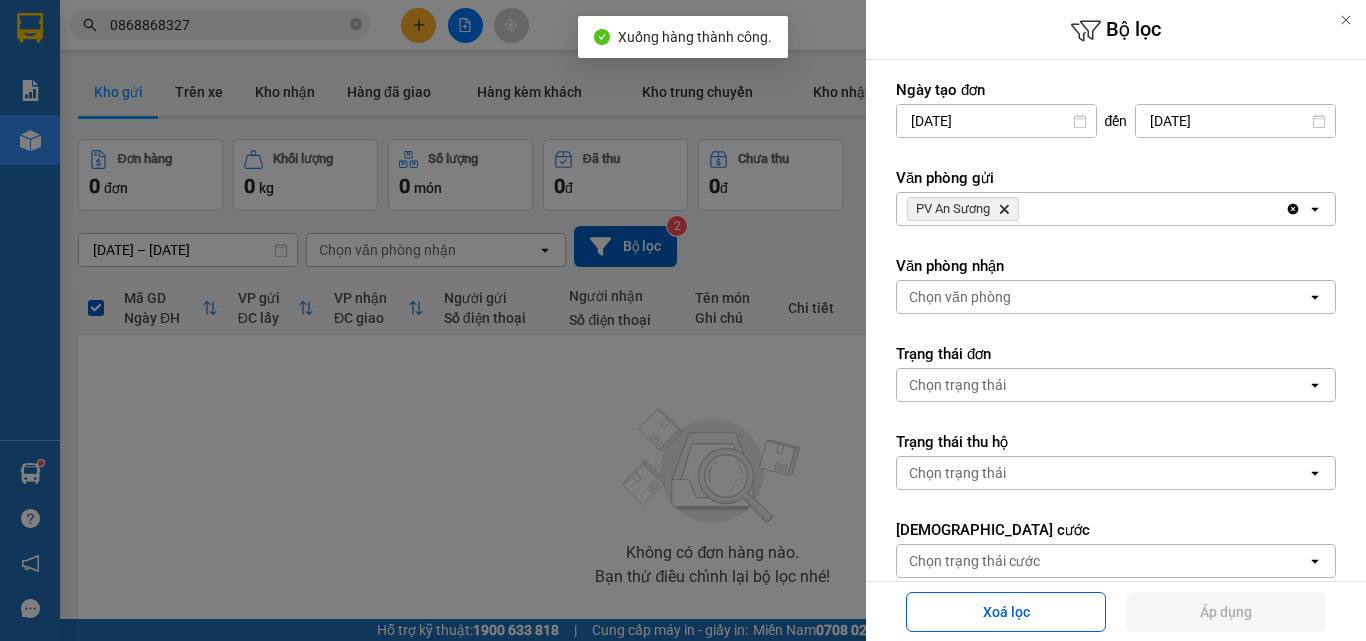 click on "PV An Sương Delete" at bounding box center [1091, 209] 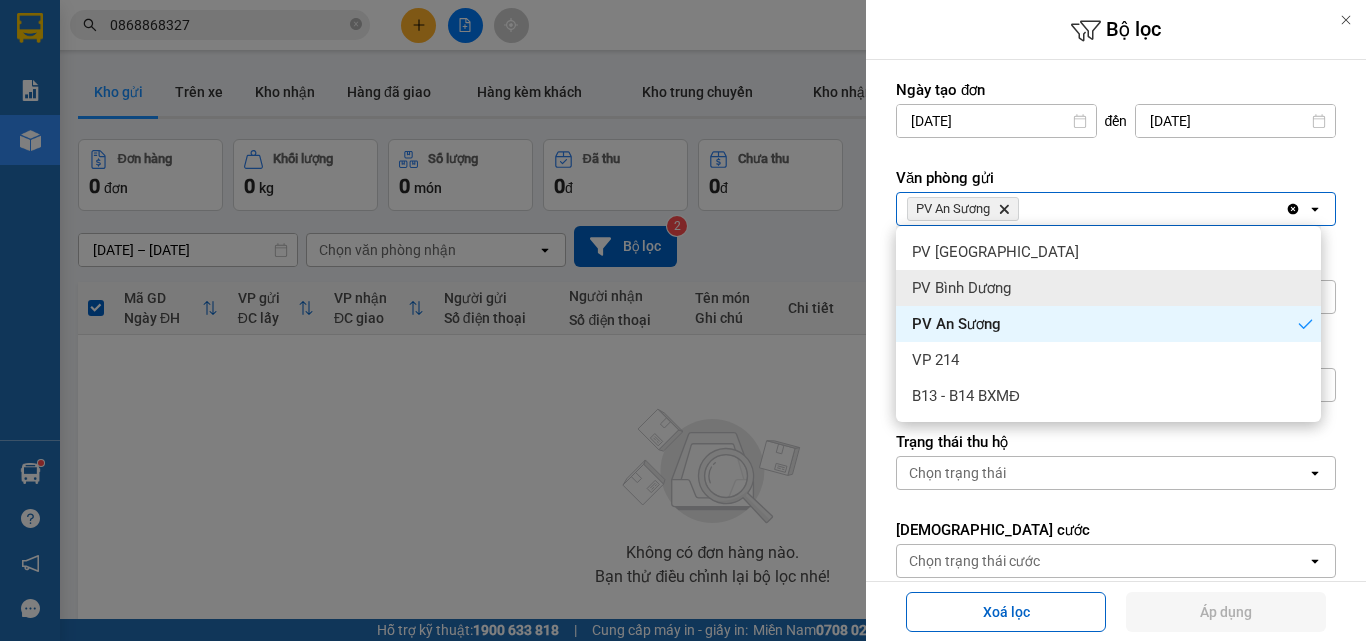 click on "PV Bình Dương" at bounding box center [1108, 288] 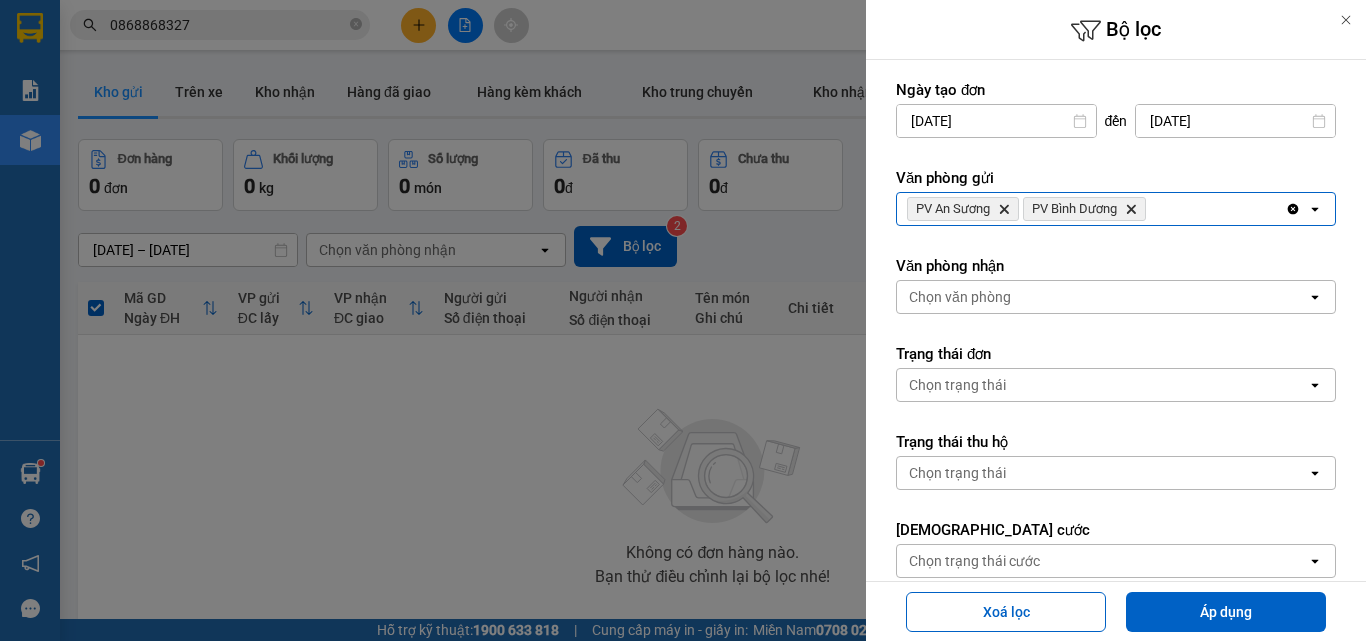 click on "Áp dụng" at bounding box center (1226, 612) 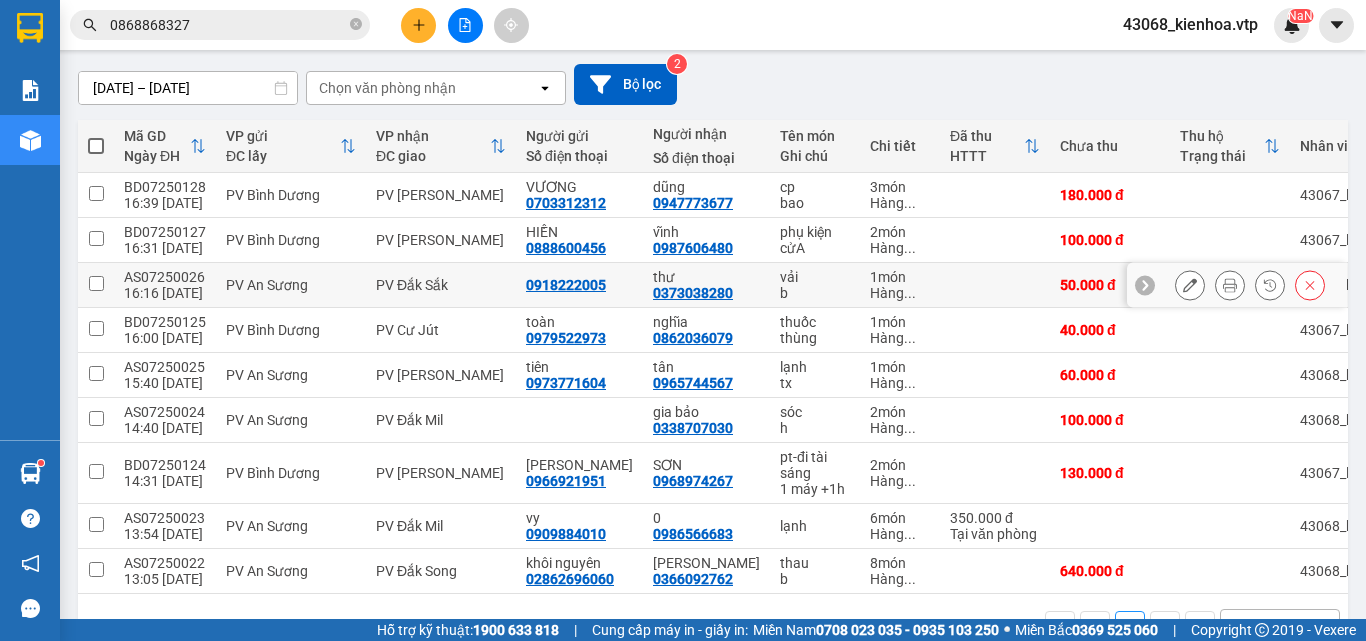 scroll, scrollTop: 127, scrollLeft: 0, axis: vertical 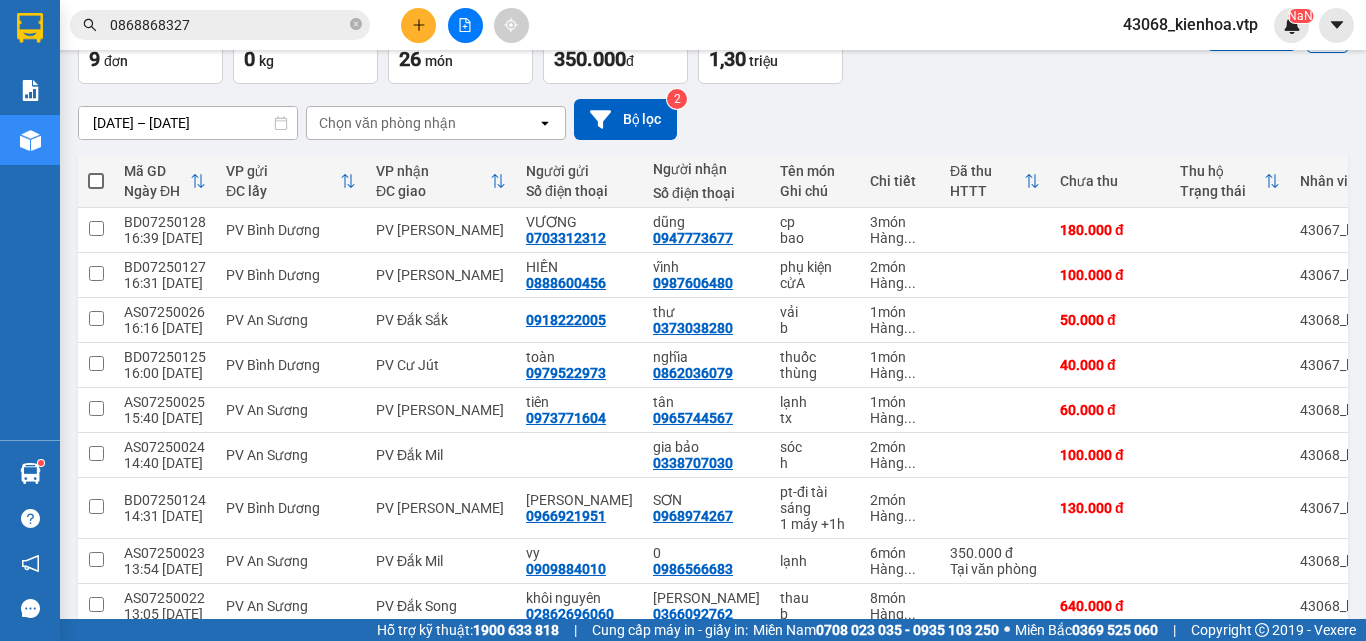 click on "Kết quả tìm kiếm ( 1 )  Bộ lọc  Mã ĐH Trạng thái Món hàng Thu hộ Tổng cước Chưa cước Nhãn Người gửi VP Gửi Người nhận VP Nhận DM07250031 16:48 [DATE] VP Nhận   50F-002.67 07:44 [DATE] t ăn SL:  1 50.000 0979003250 hà PV Đắk Mil 0868868327 thái PV An Sương 1 0868868327 43068_kienhoa.vtp NaN" at bounding box center (683, 25) 